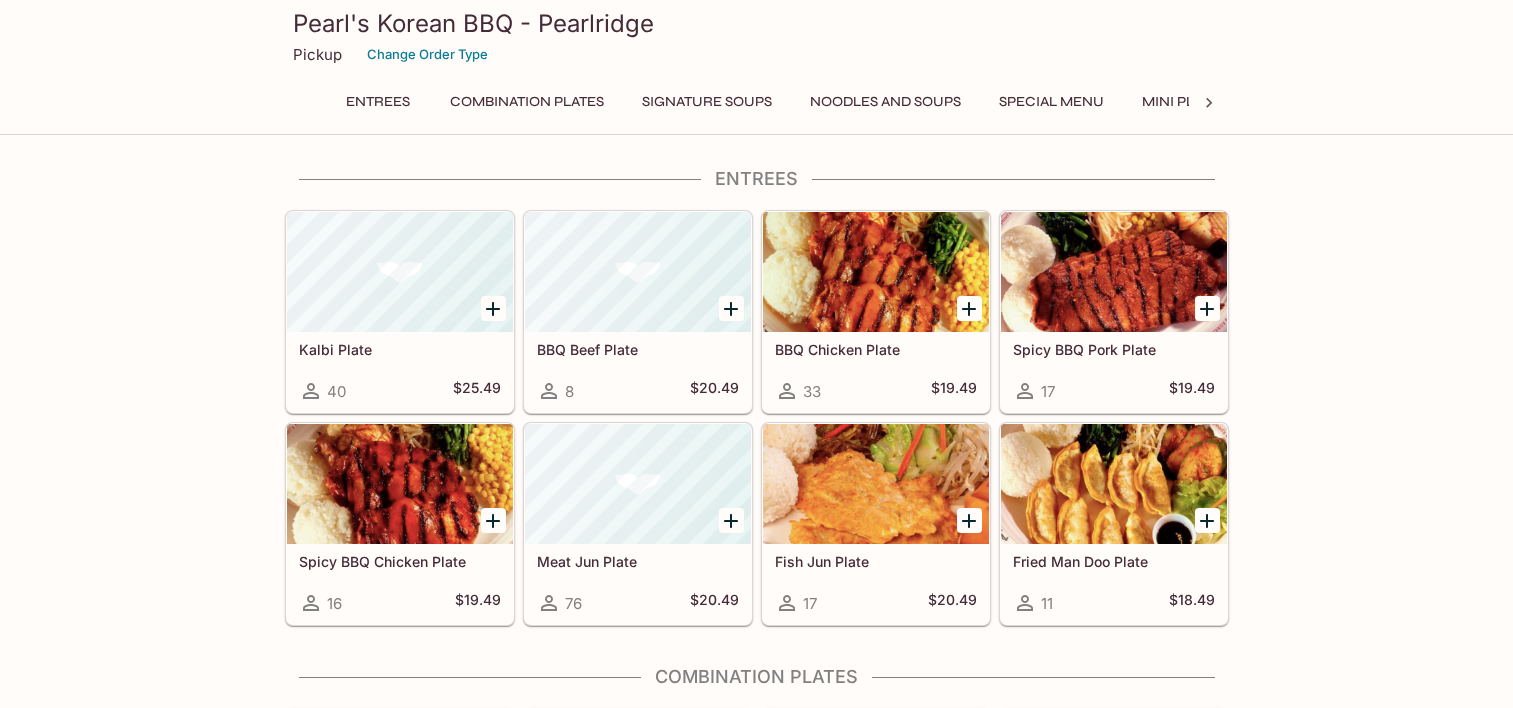 scroll, scrollTop: 0, scrollLeft: 0, axis: both 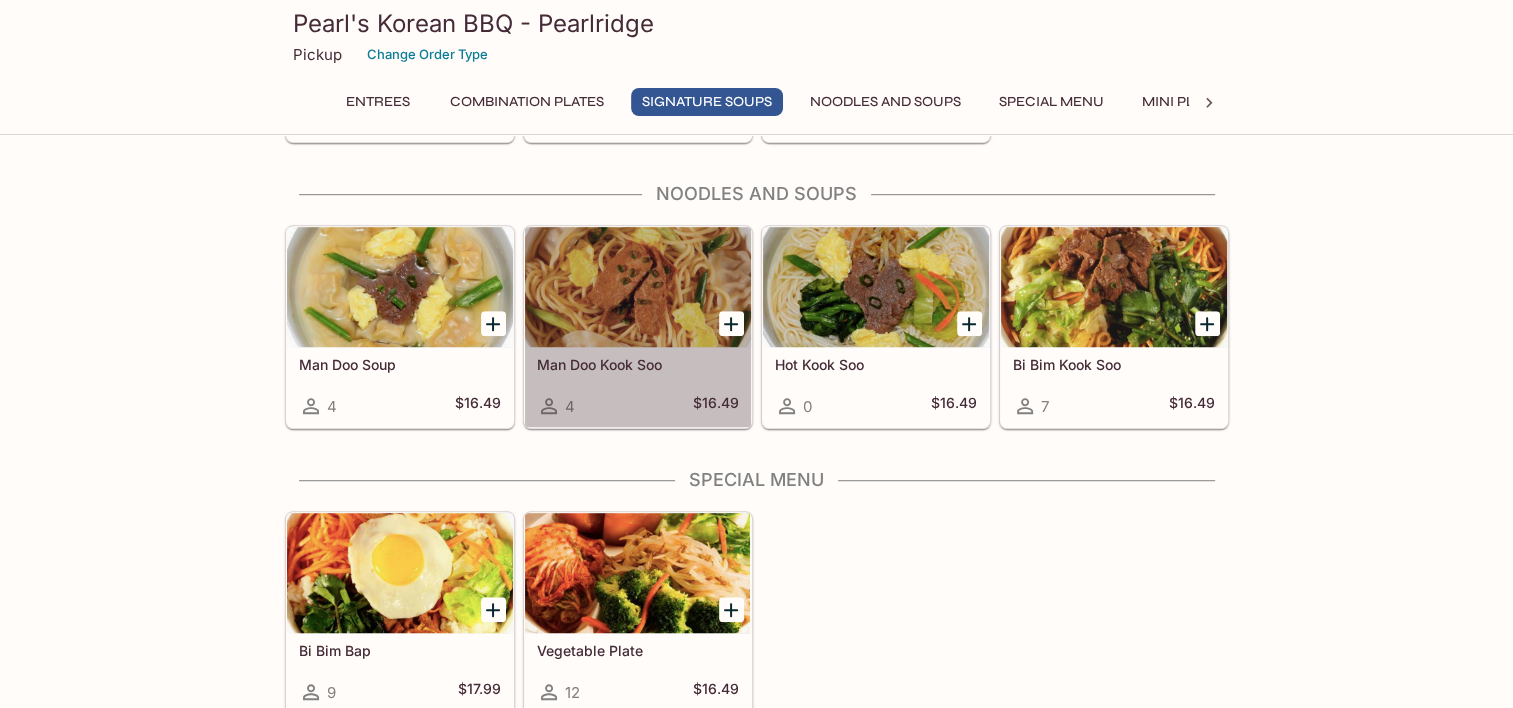 click at bounding box center [638, 287] 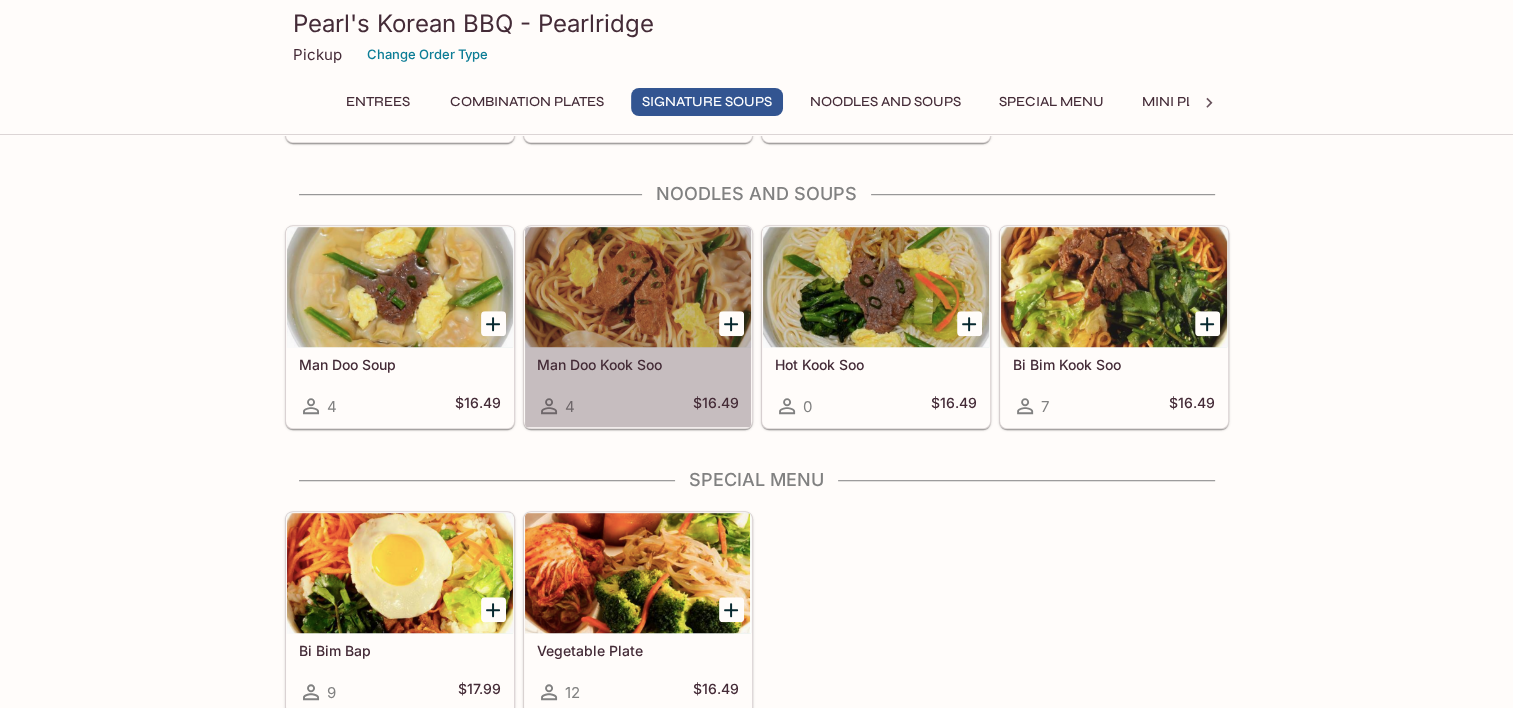 scroll, scrollTop: 0, scrollLeft: 0, axis: both 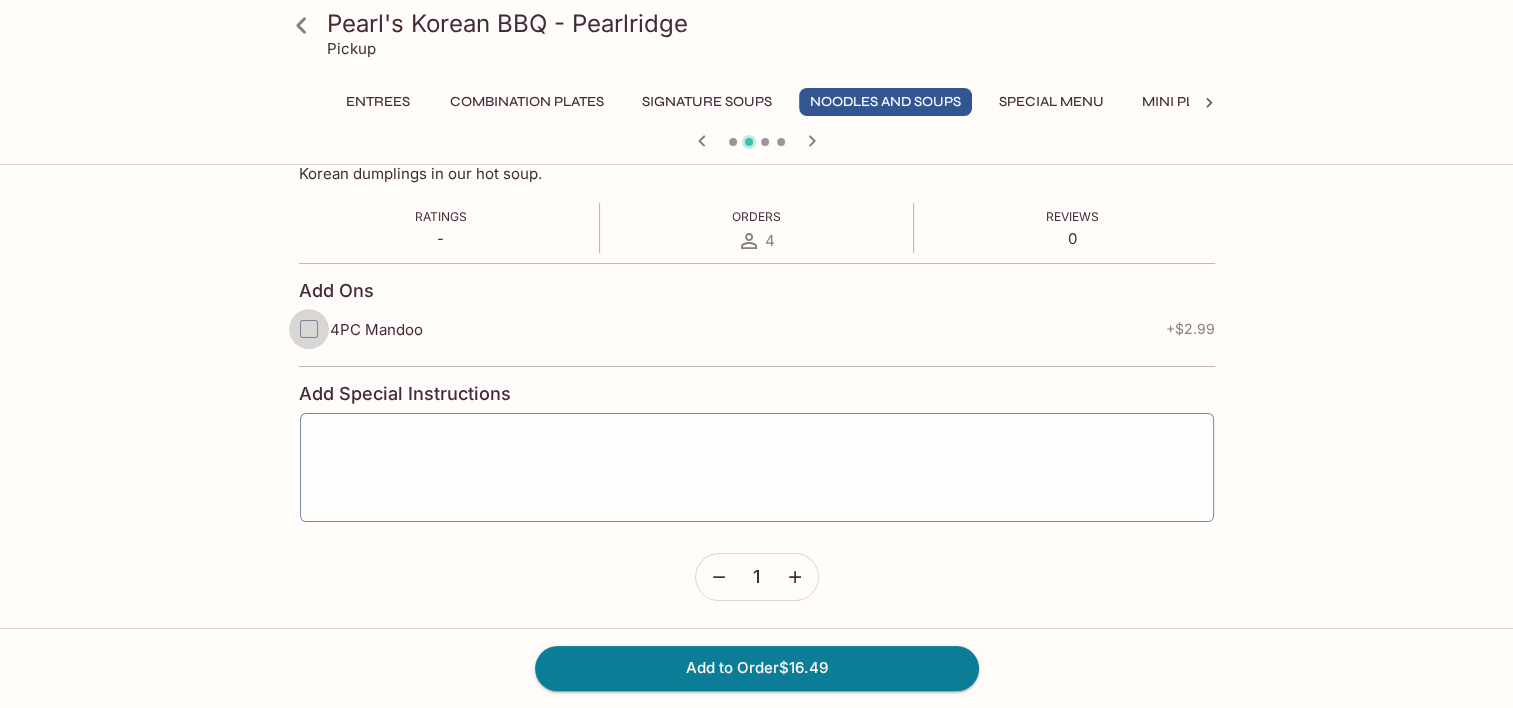 click on "4PC Mandoo" at bounding box center [309, 329] 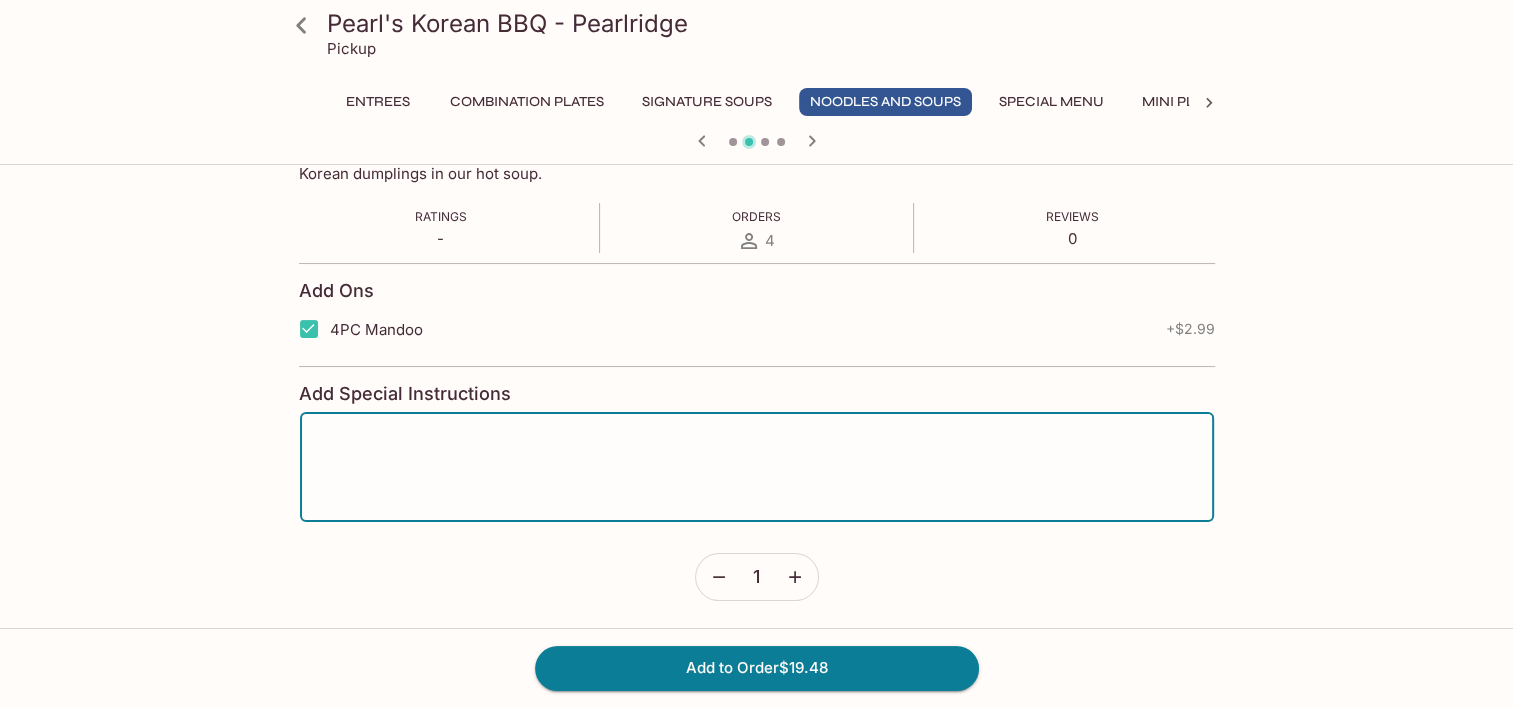 click at bounding box center (757, 467) 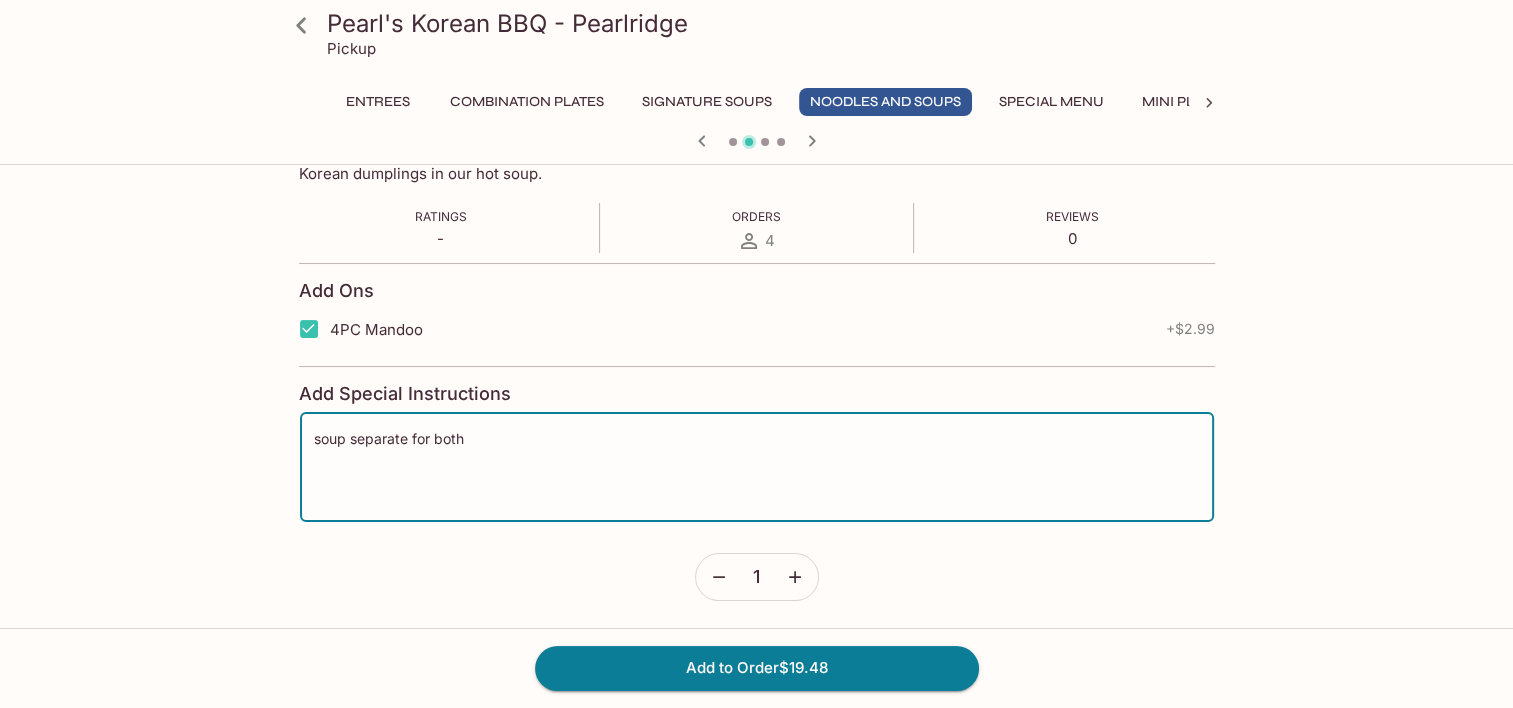 type on "soup separate for both" 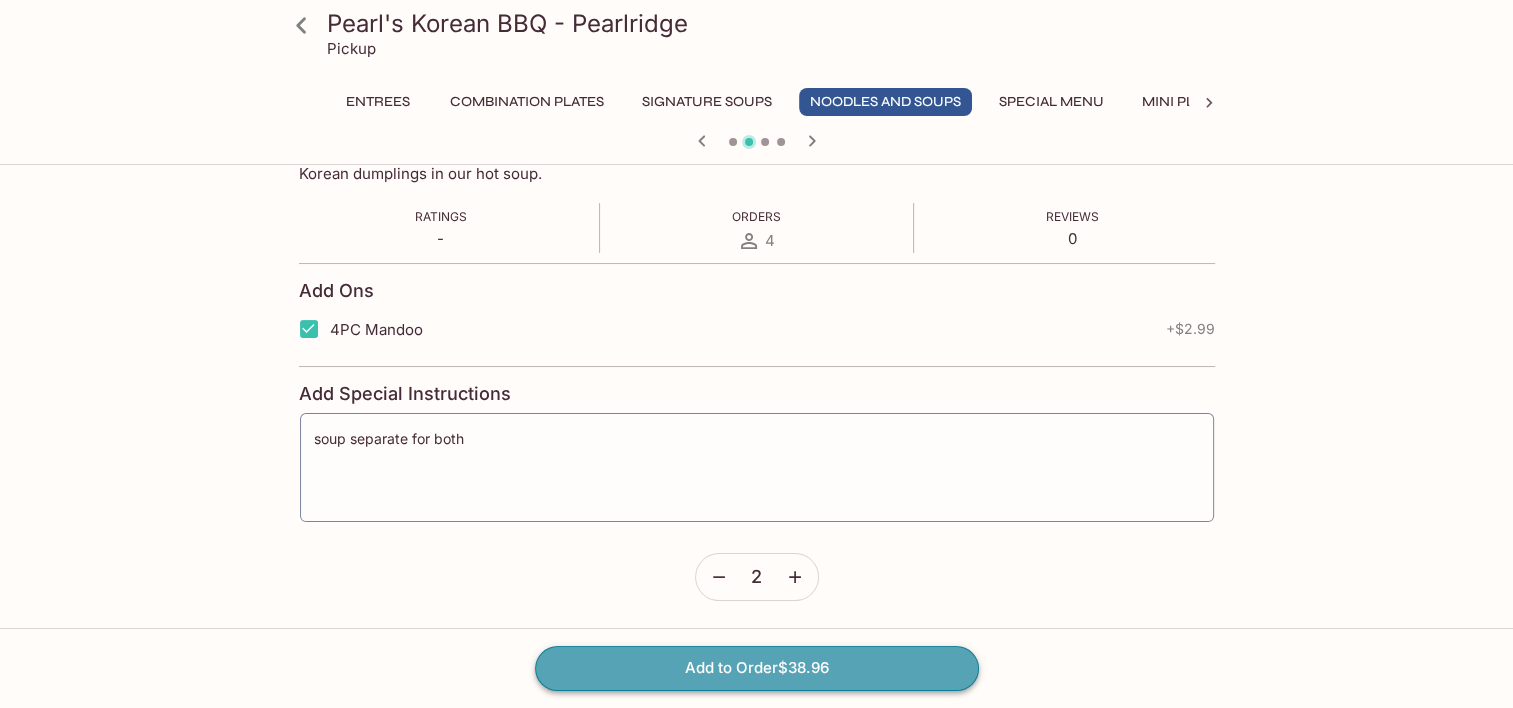 click on "Add to Order  $38.96" at bounding box center [757, 668] 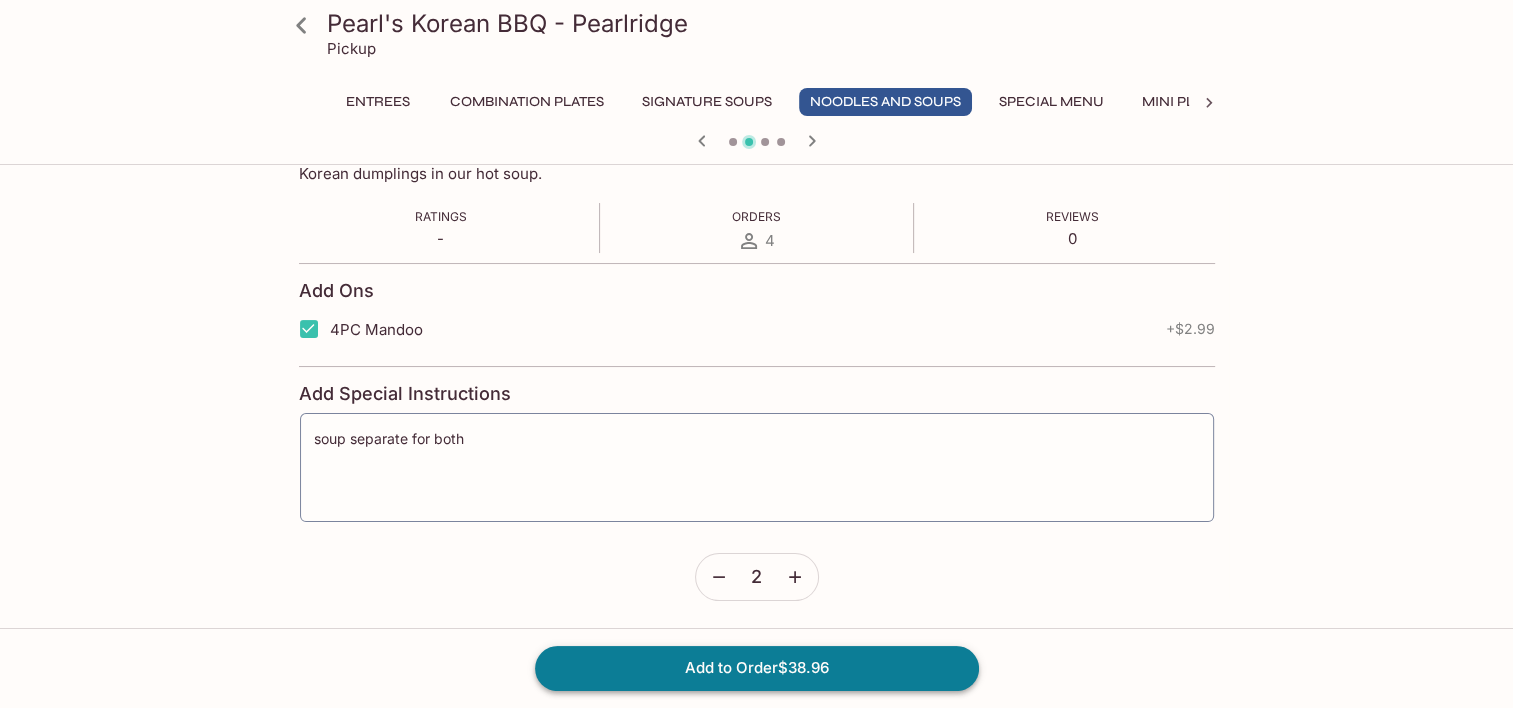 scroll, scrollTop: 0, scrollLeft: 0, axis: both 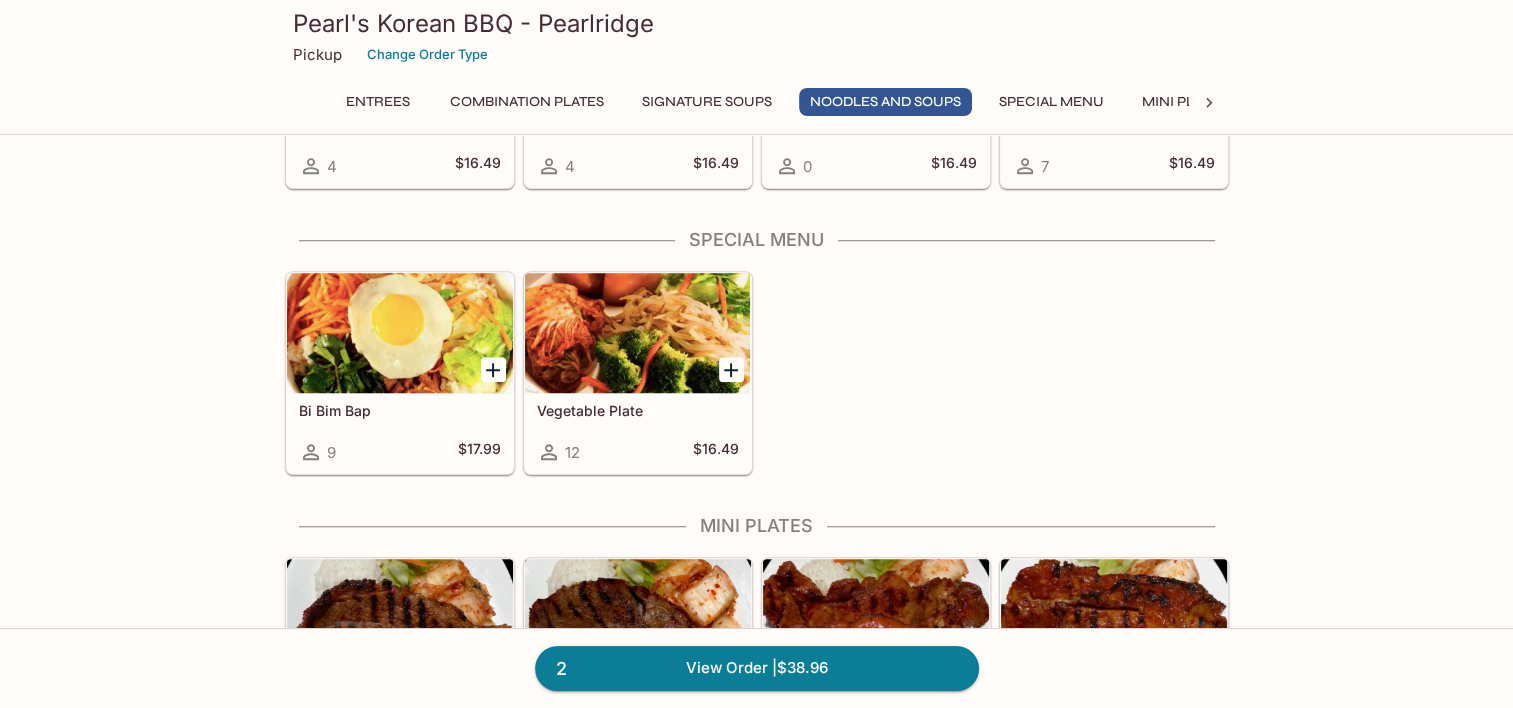 click at bounding box center [638, 333] 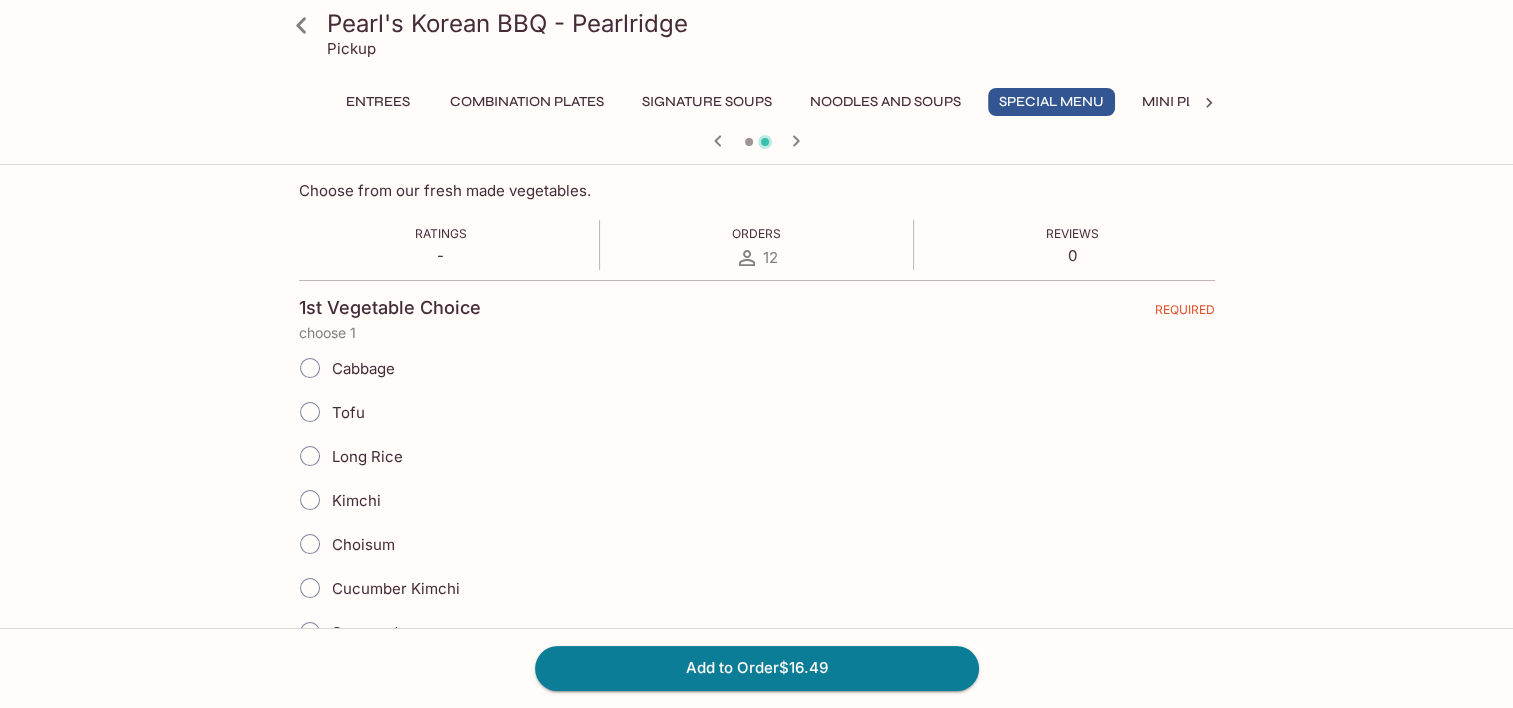 scroll, scrollTop: 413, scrollLeft: 0, axis: vertical 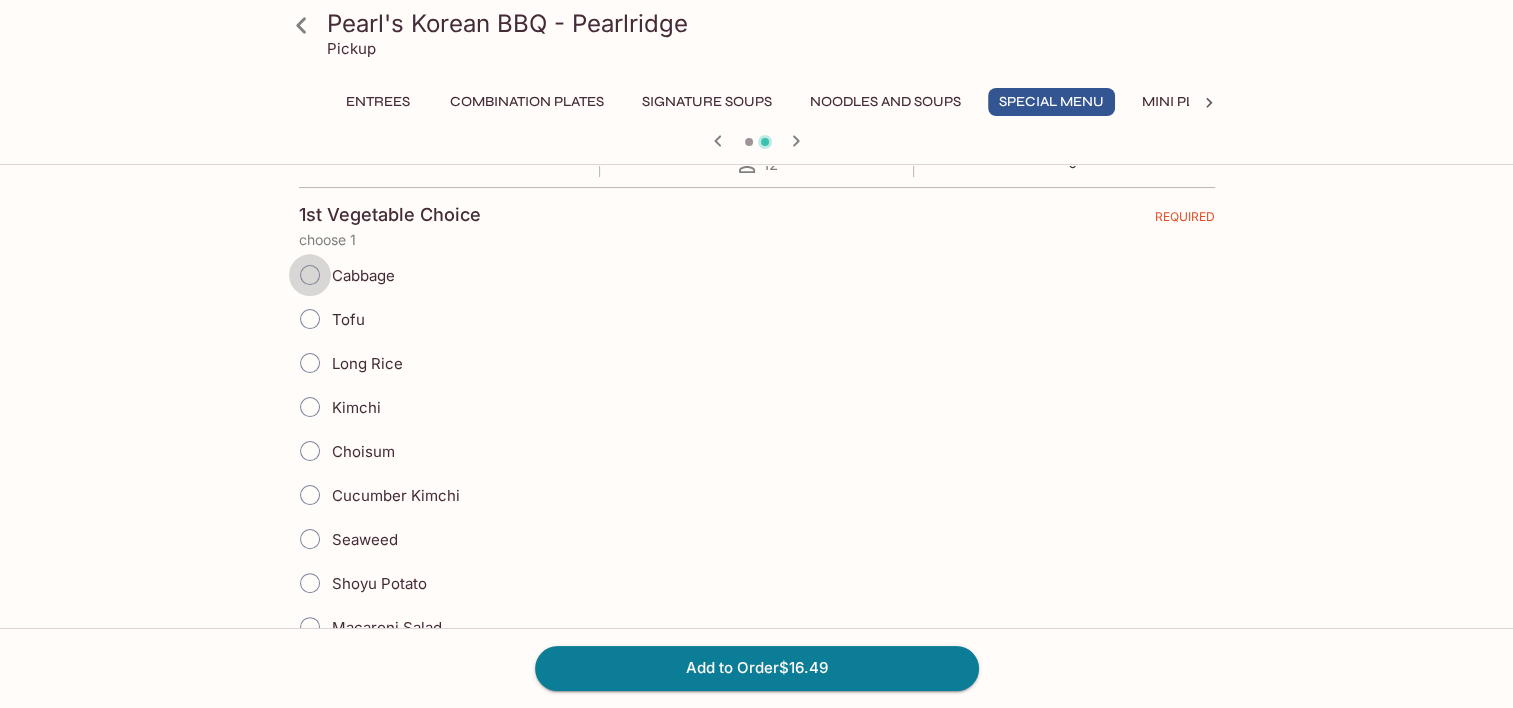 click on "Cabbage" at bounding box center [310, 275] 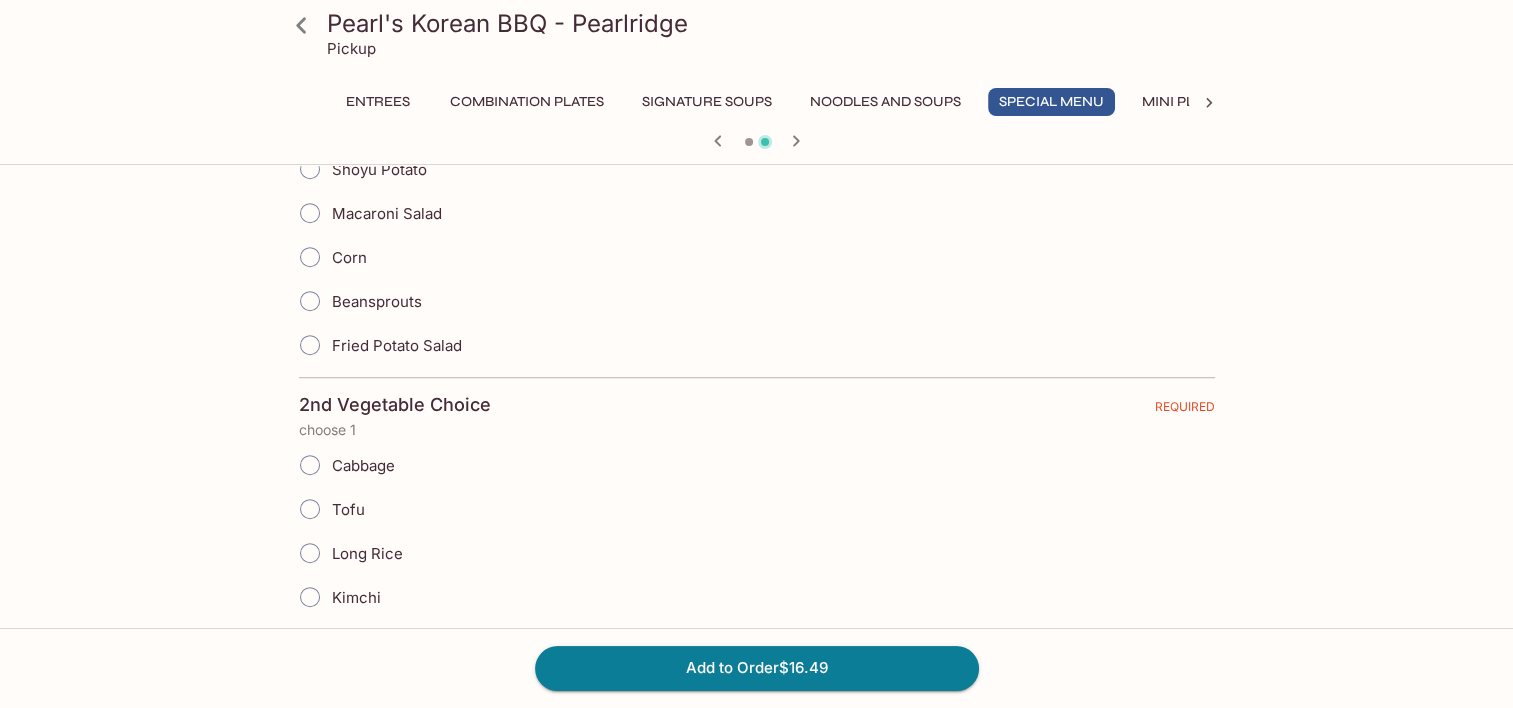 scroll, scrollTop: 867, scrollLeft: 0, axis: vertical 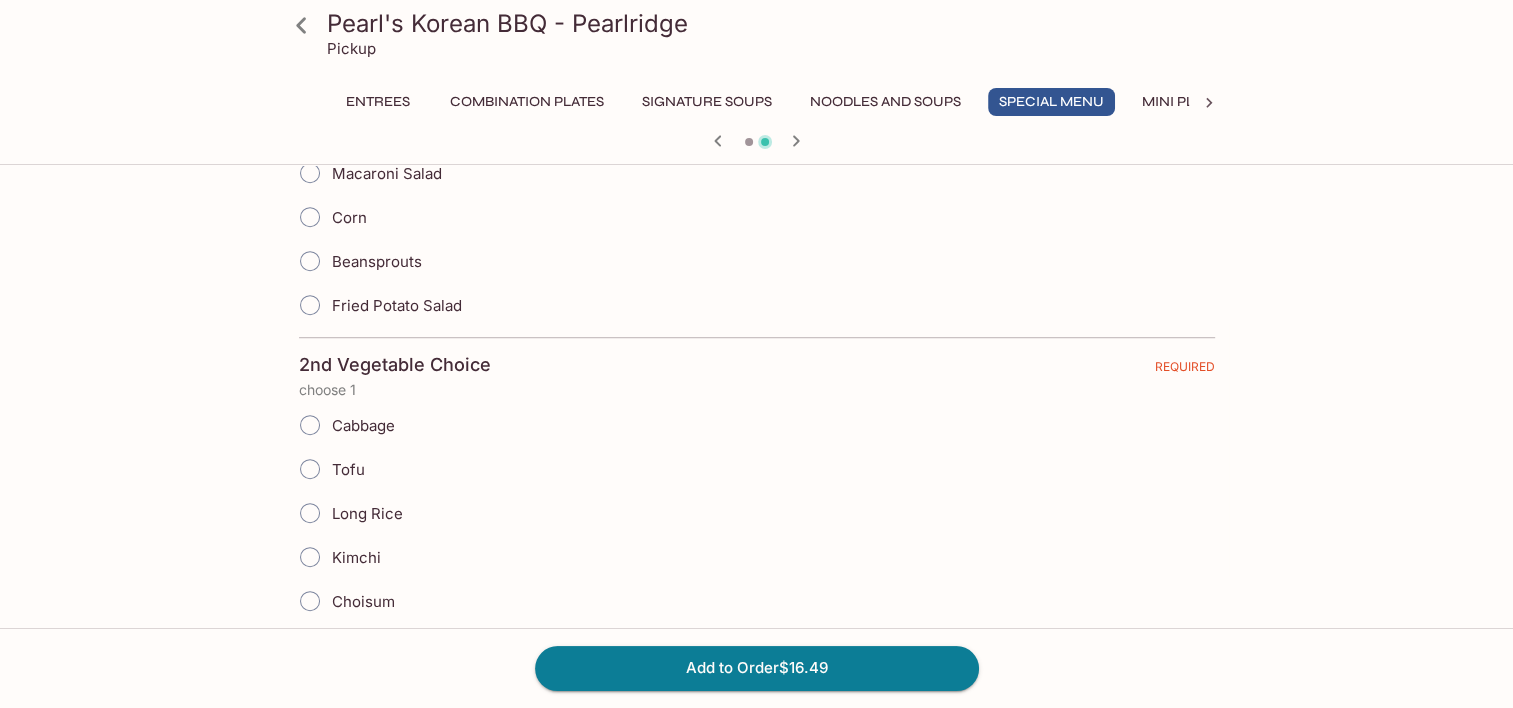 click on "Tofu" at bounding box center (310, 469) 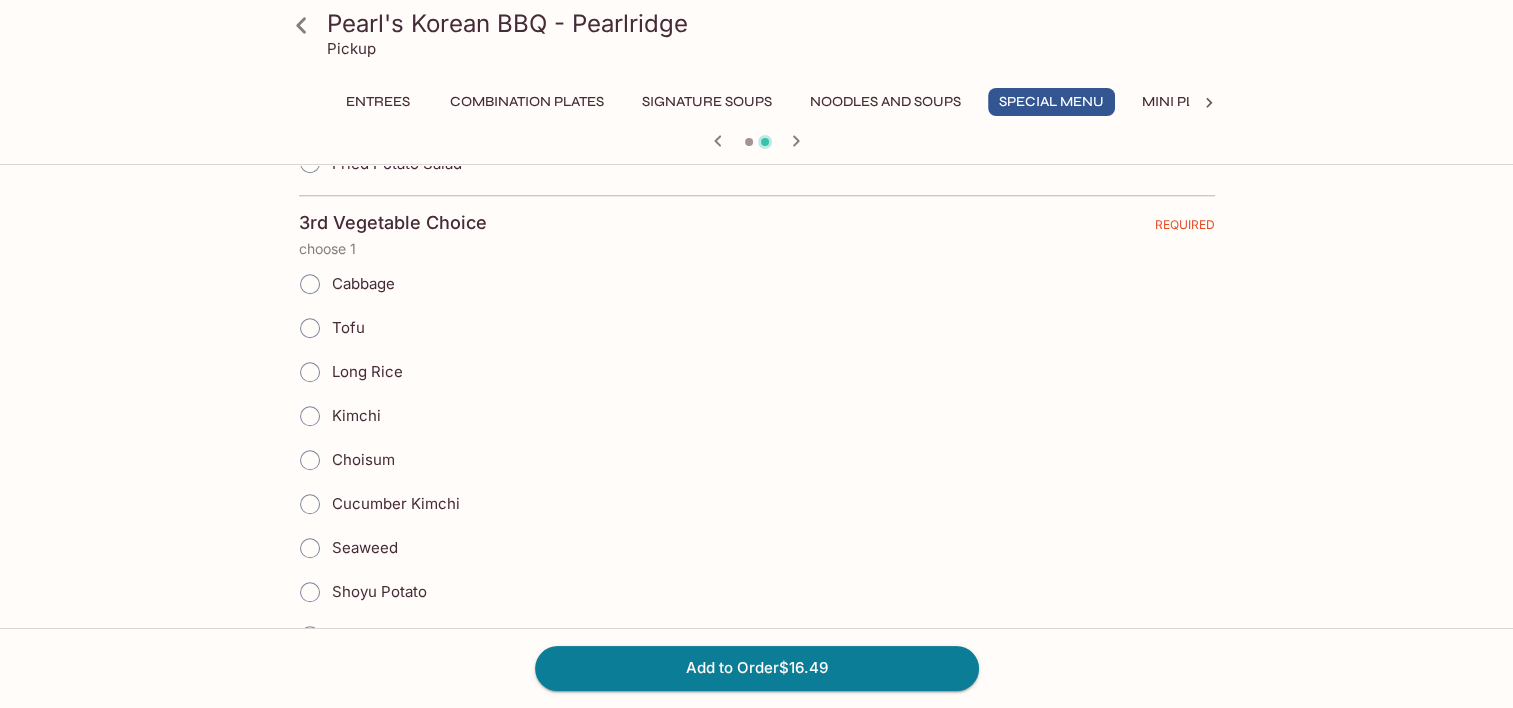 scroll, scrollTop: 1653, scrollLeft: 0, axis: vertical 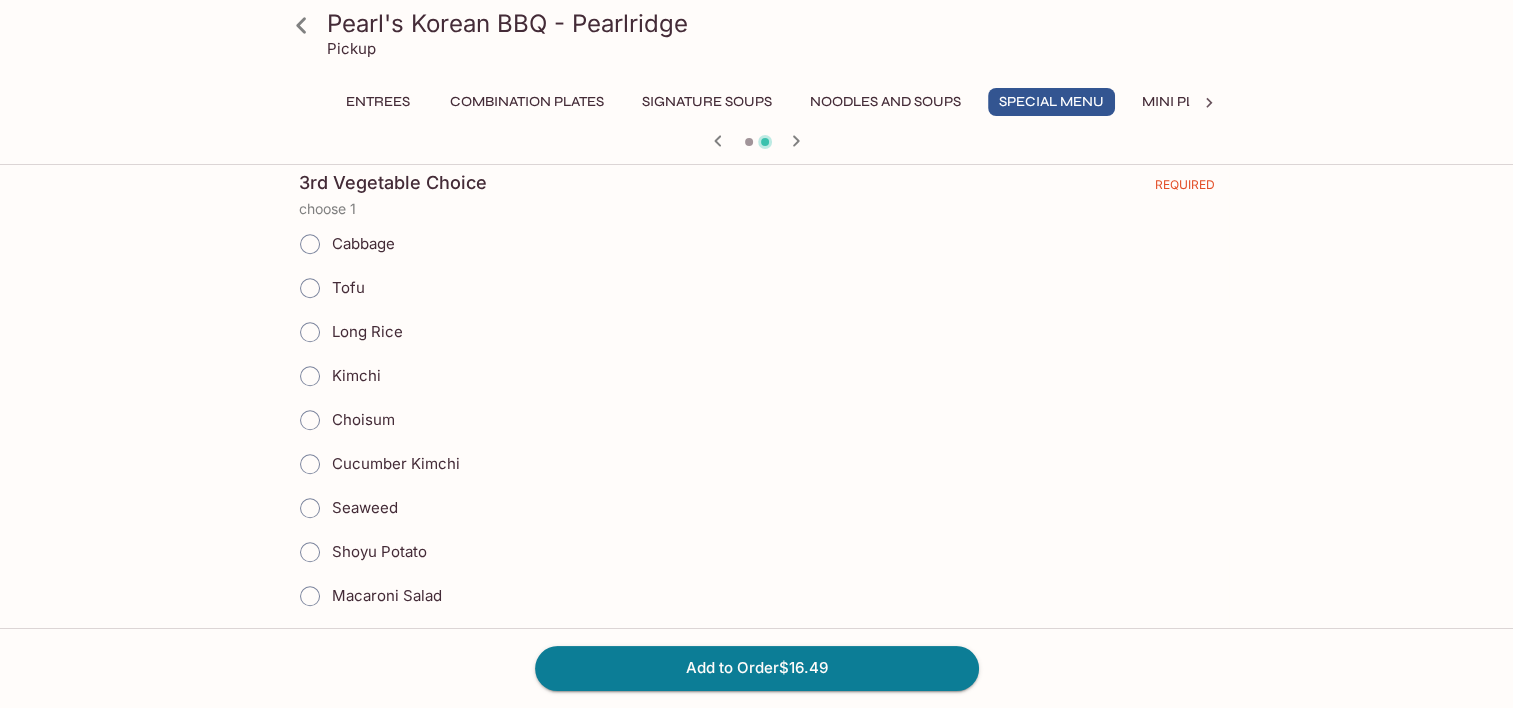 click on "Kimchi" at bounding box center [310, 376] 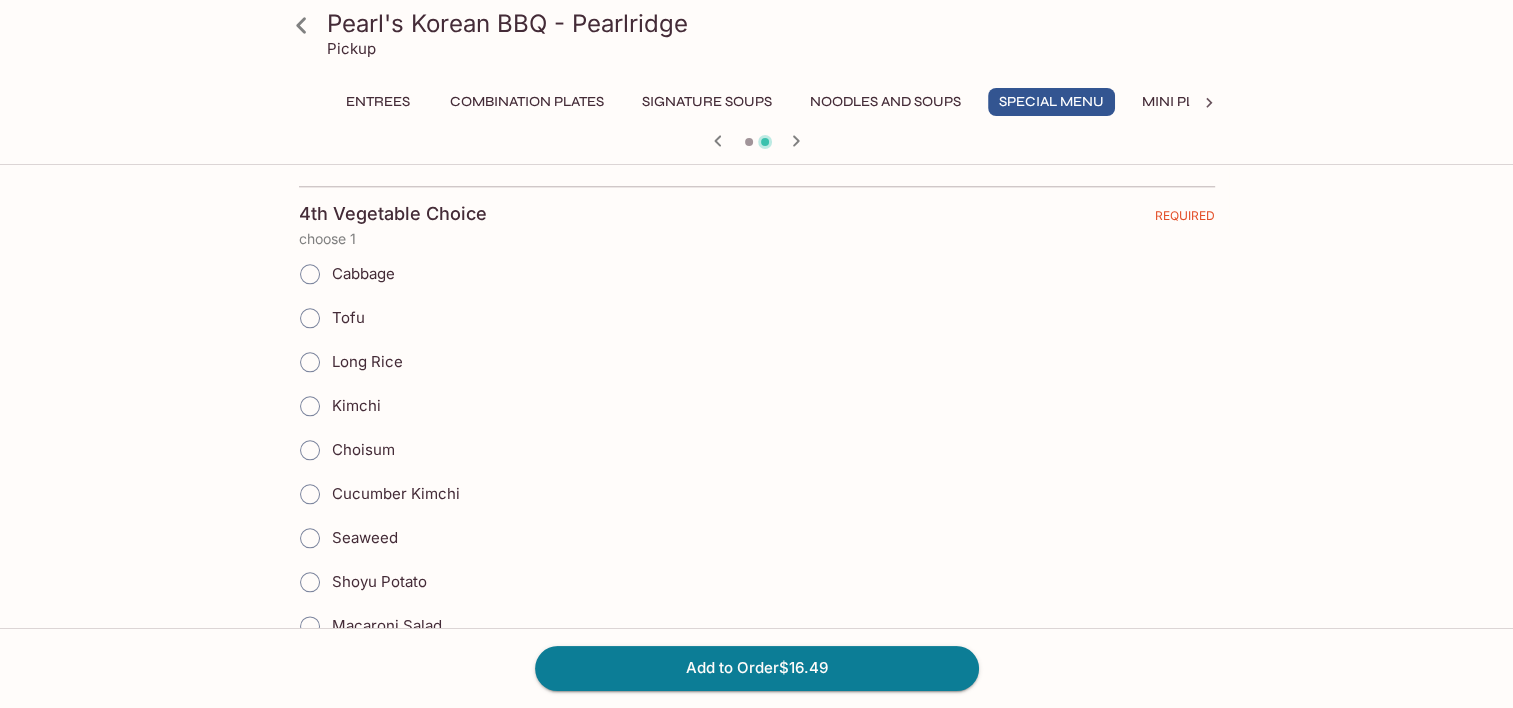 scroll, scrollTop: 2320, scrollLeft: 0, axis: vertical 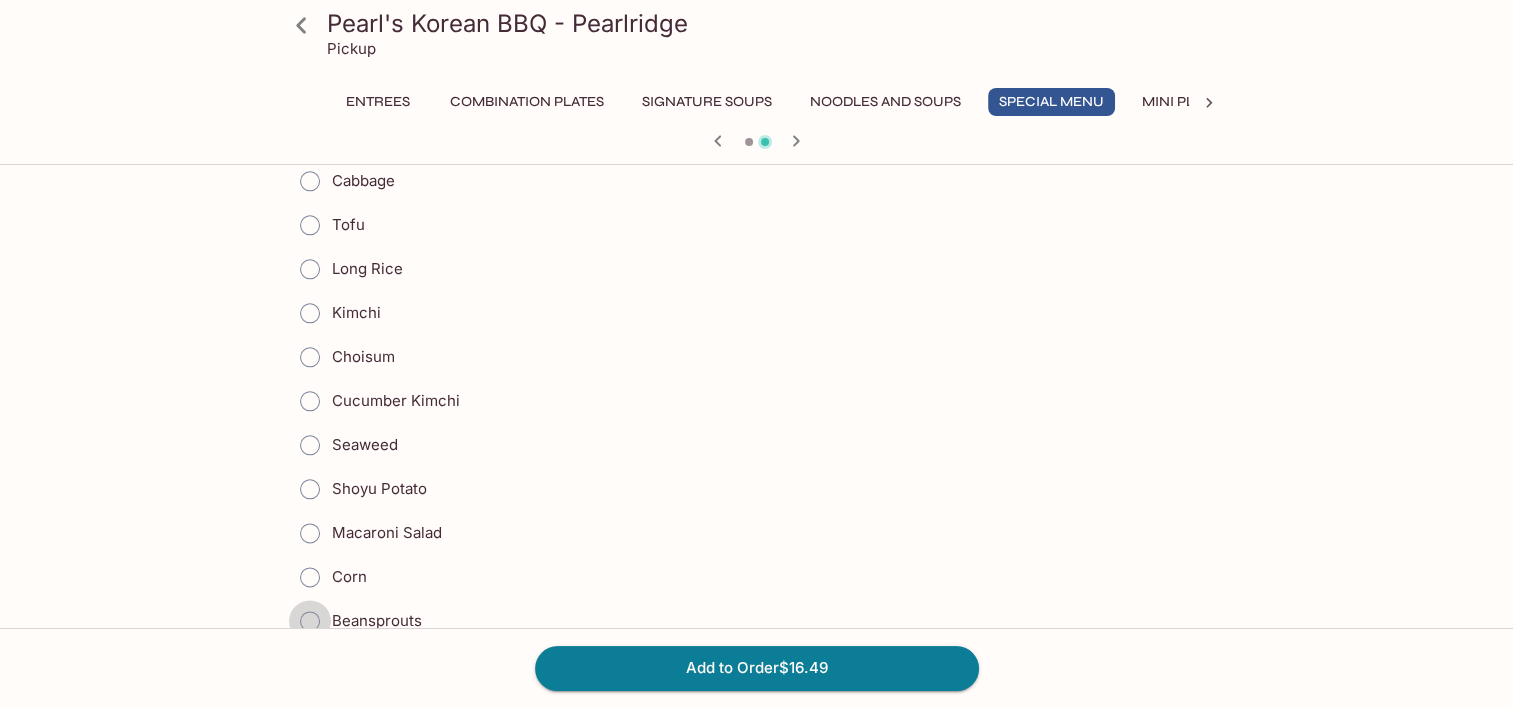 click on "Beansprouts" at bounding box center [310, 621] 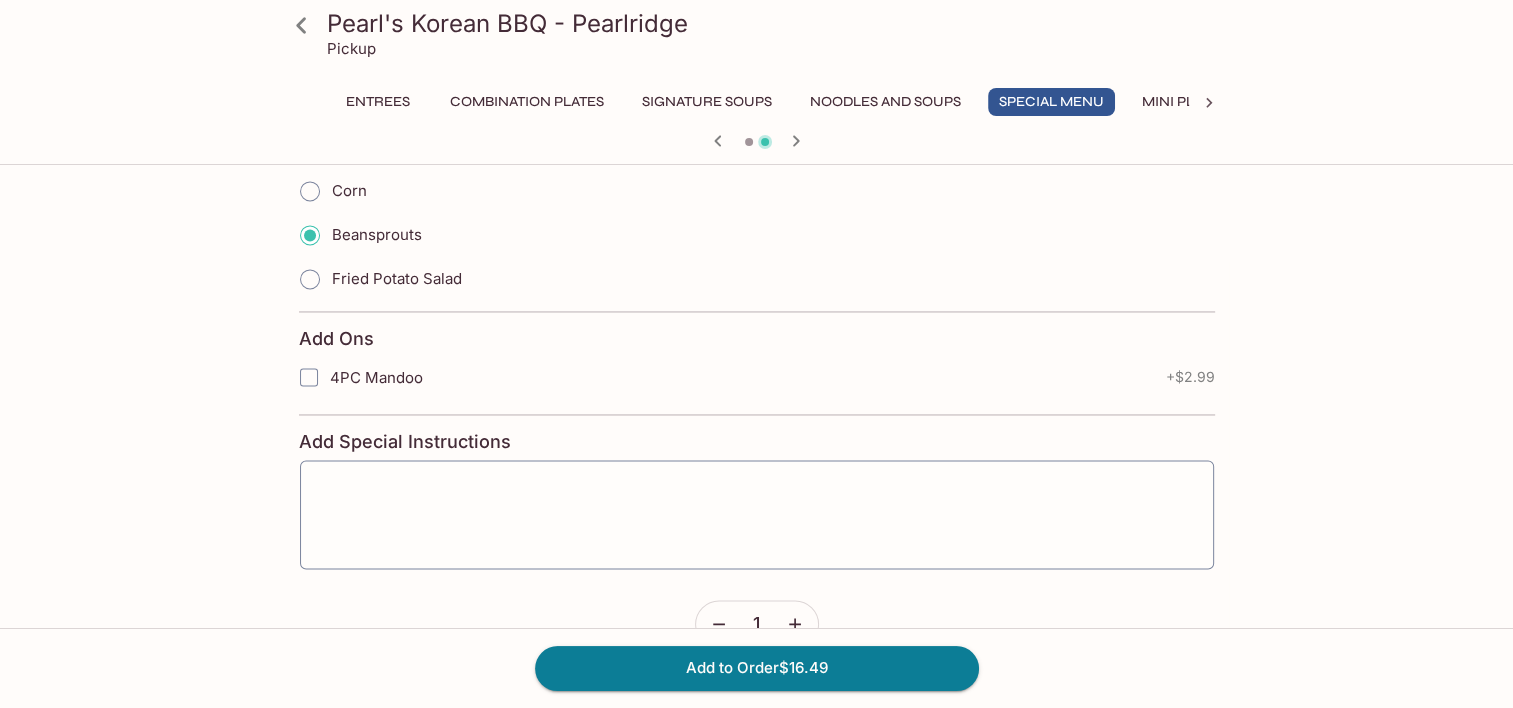 scroll, scrollTop: 2734, scrollLeft: 0, axis: vertical 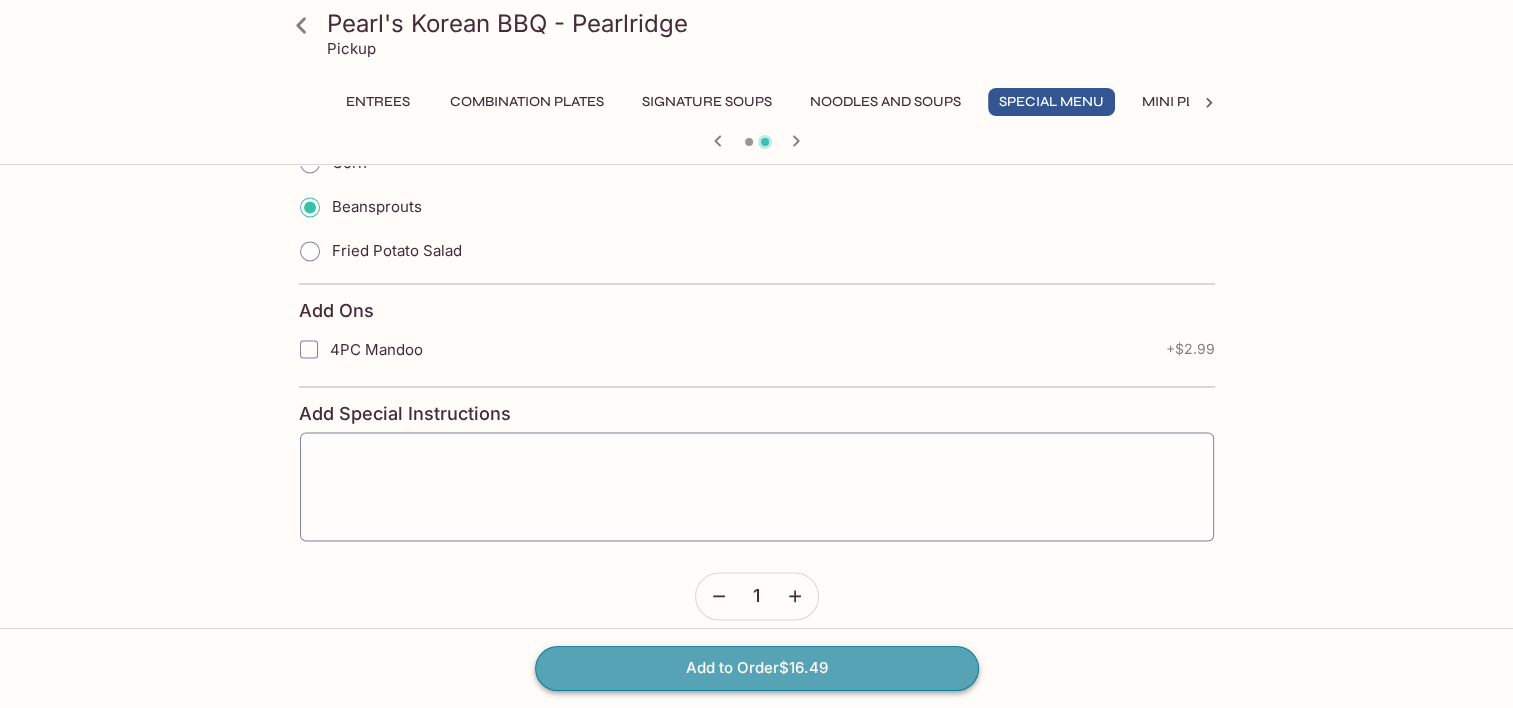 click on "Add to Order  $16.49" at bounding box center (757, 668) 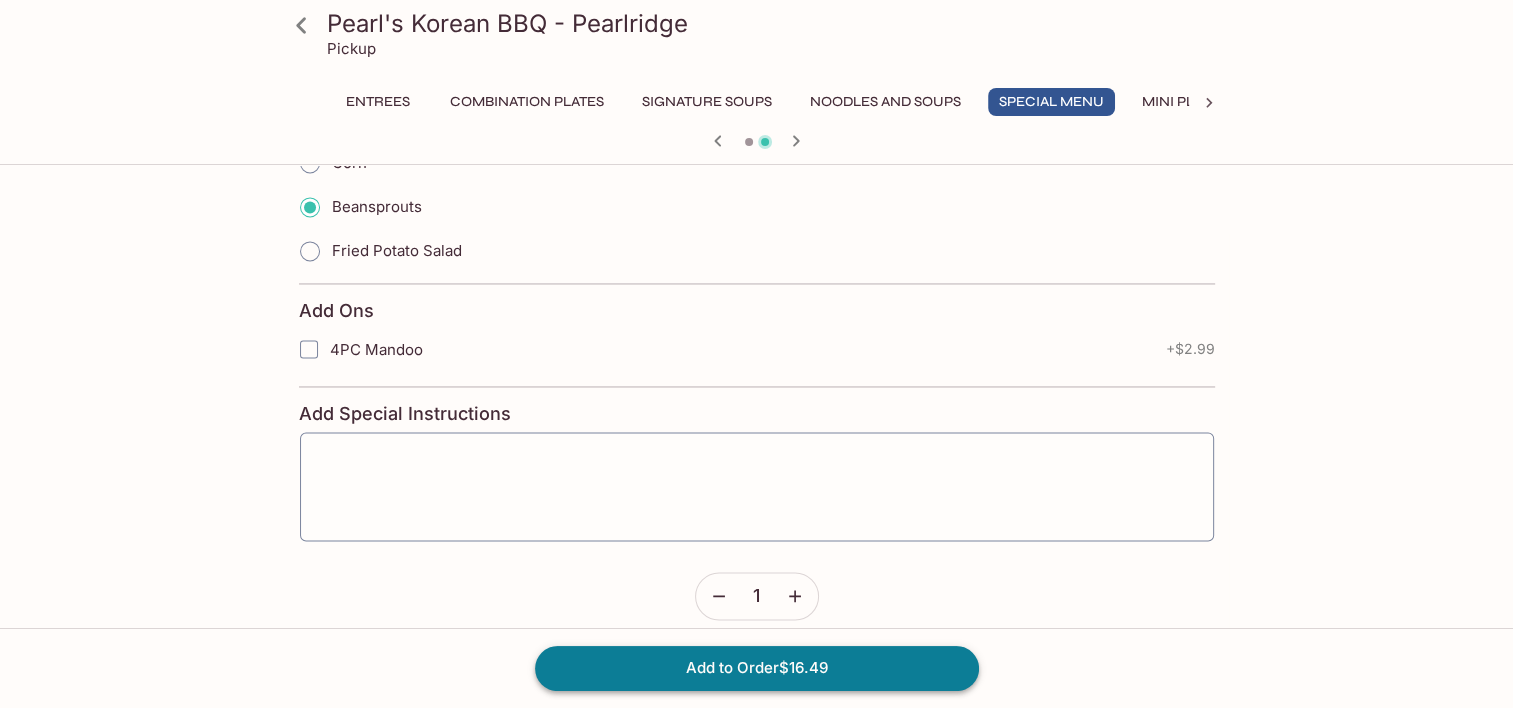 scroll, scrollTop: 0, scrollLeft: 0, axis: both 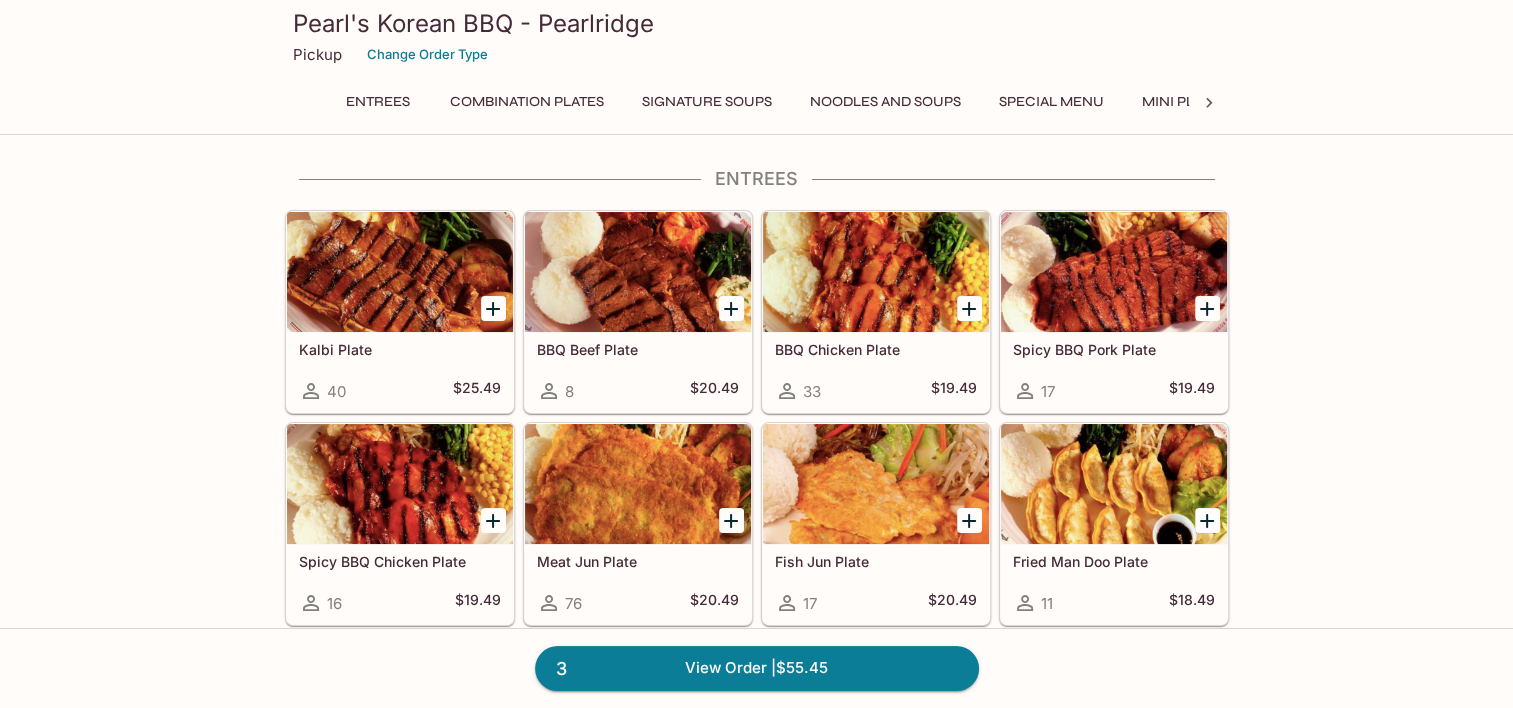 click 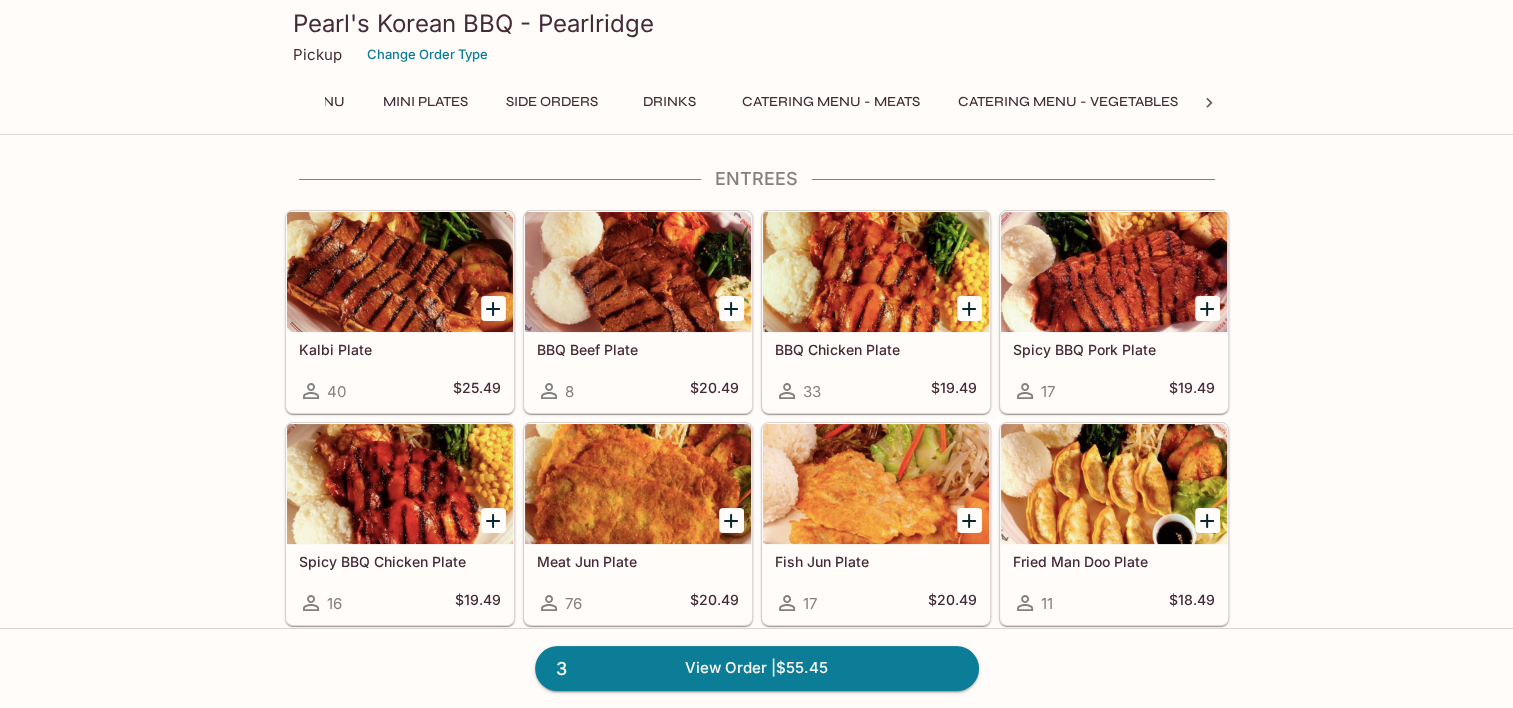 scroll, scrollTop: 0, scrollLeft: 771, axis: horizontal 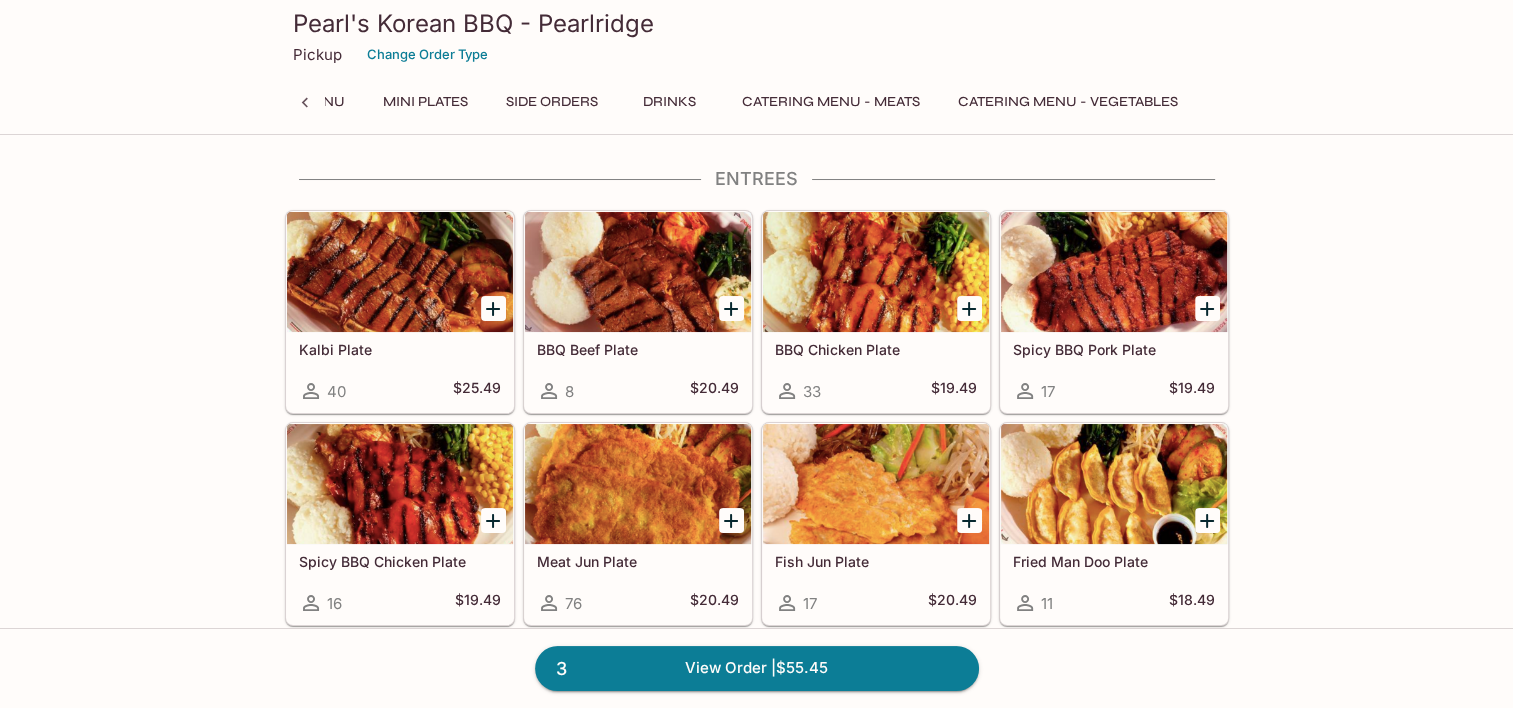 click on "Side Orders" at bounding box center [552, 102] 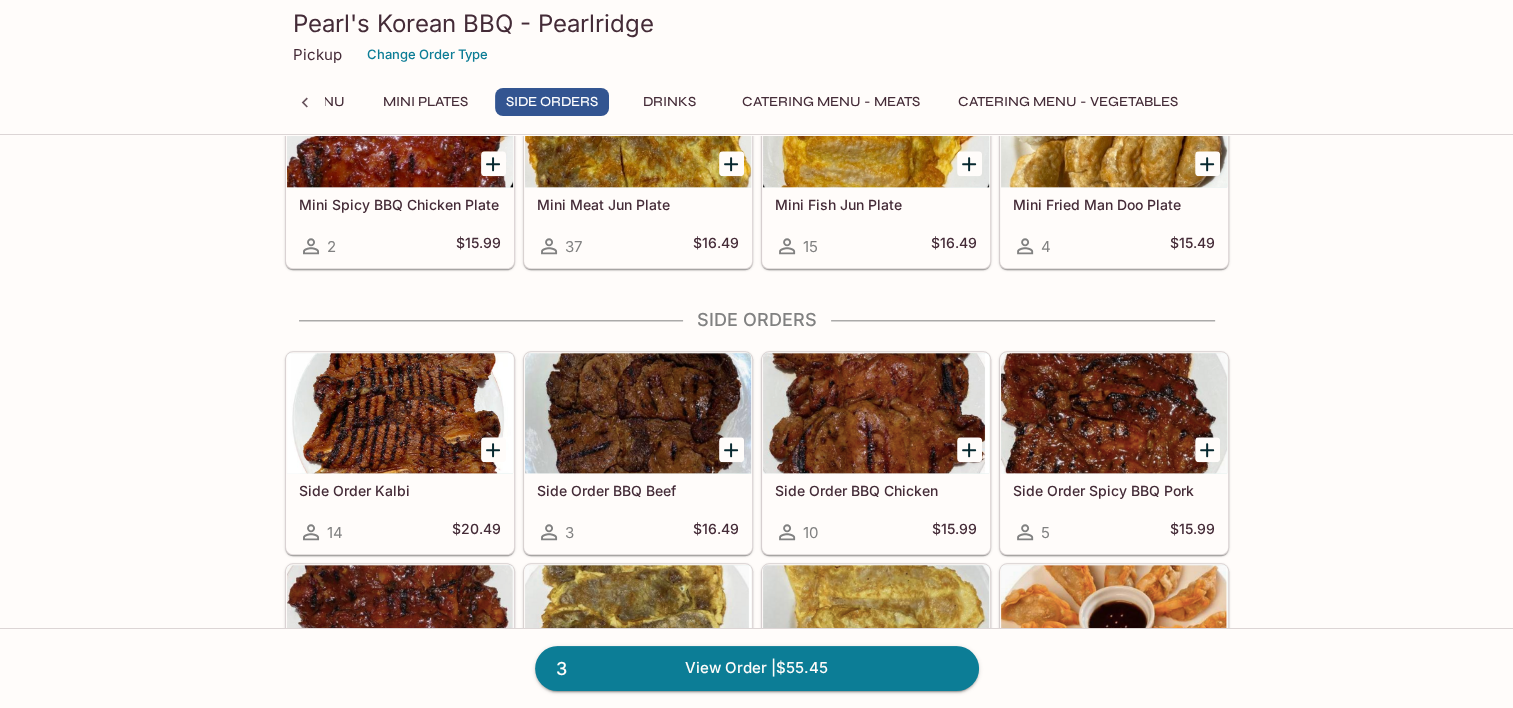 scroll, scrollTop: 2343, scrollLeft: 0, axis: vertical 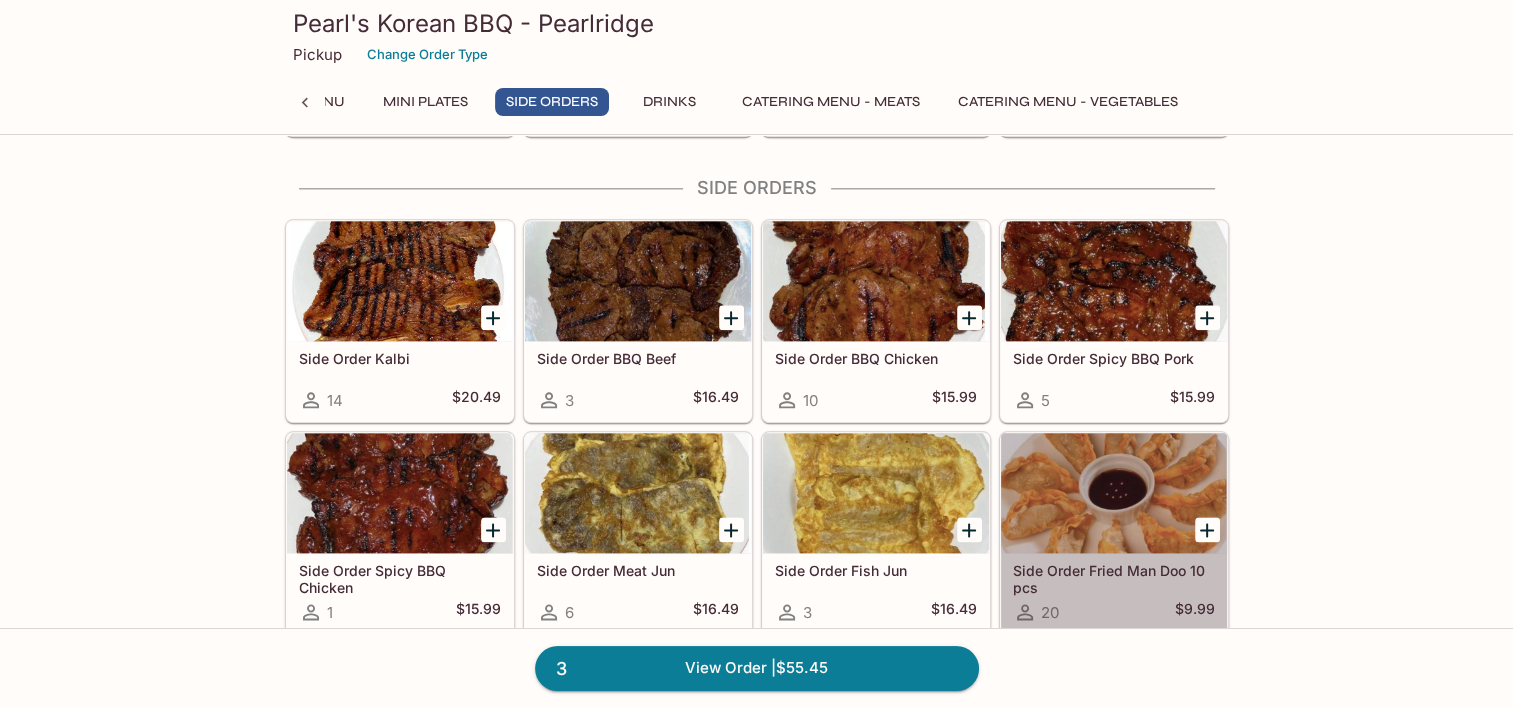 click at bounding box center [1114, 493] 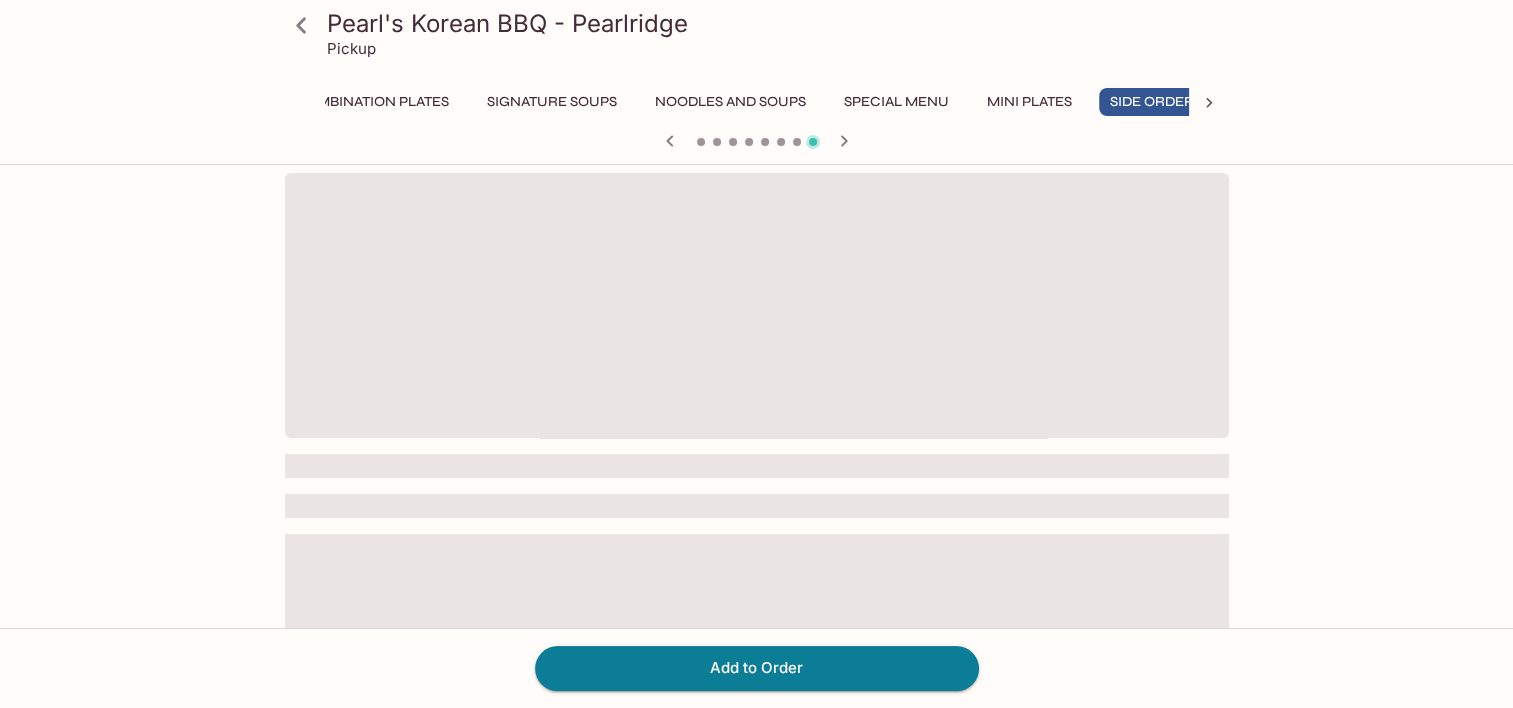 scroll, scrollTop: 0, scrollLeft: 188, axis: horizontal 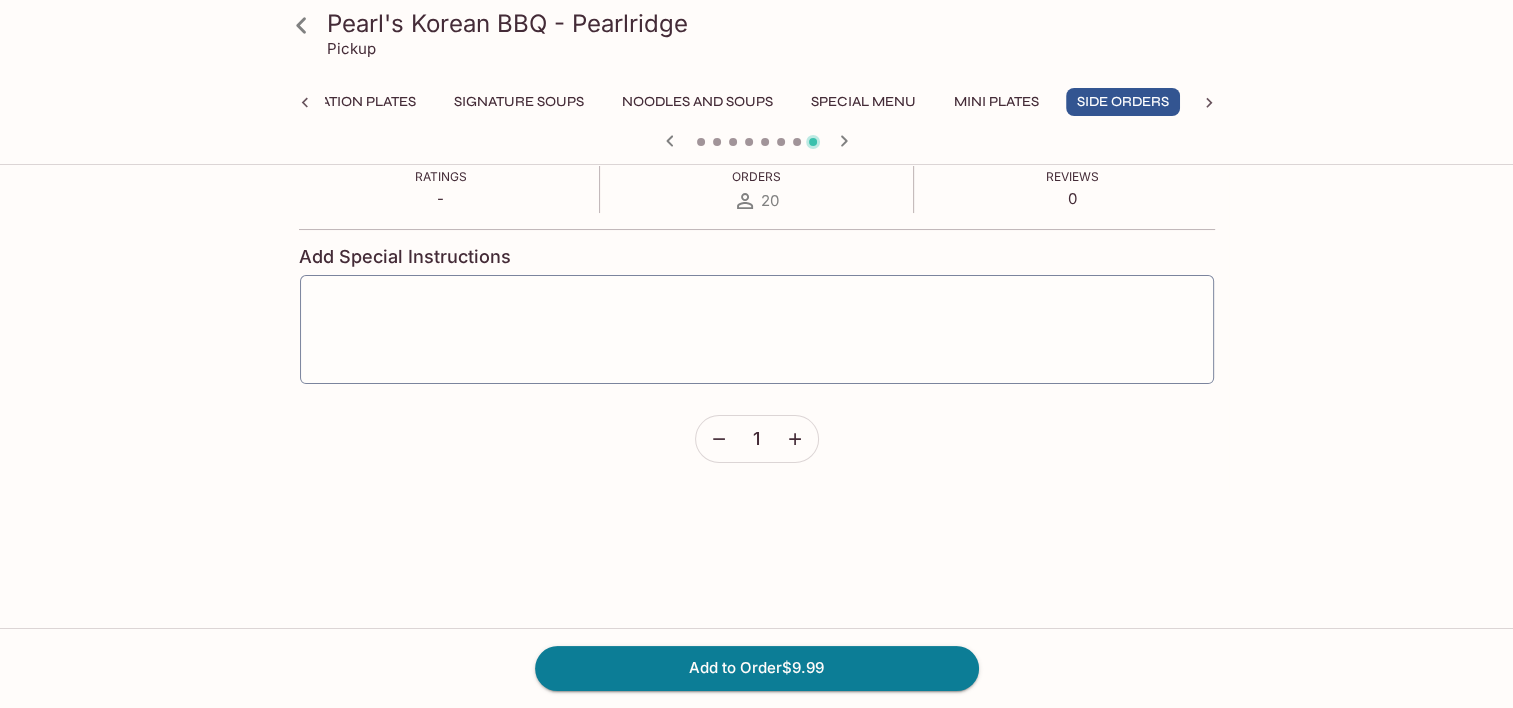 click 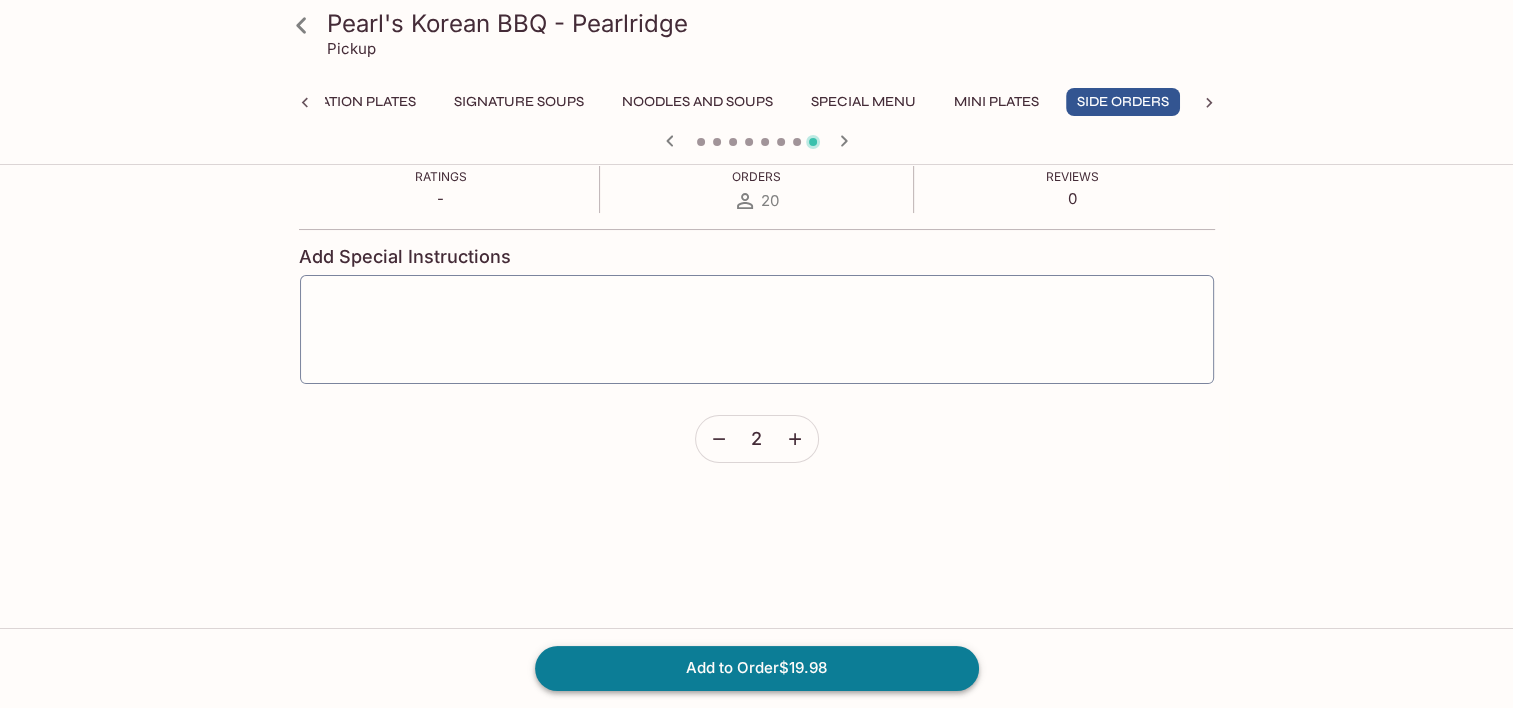 click on "Add to Order  $19.98" at bounding box center (757, 668) 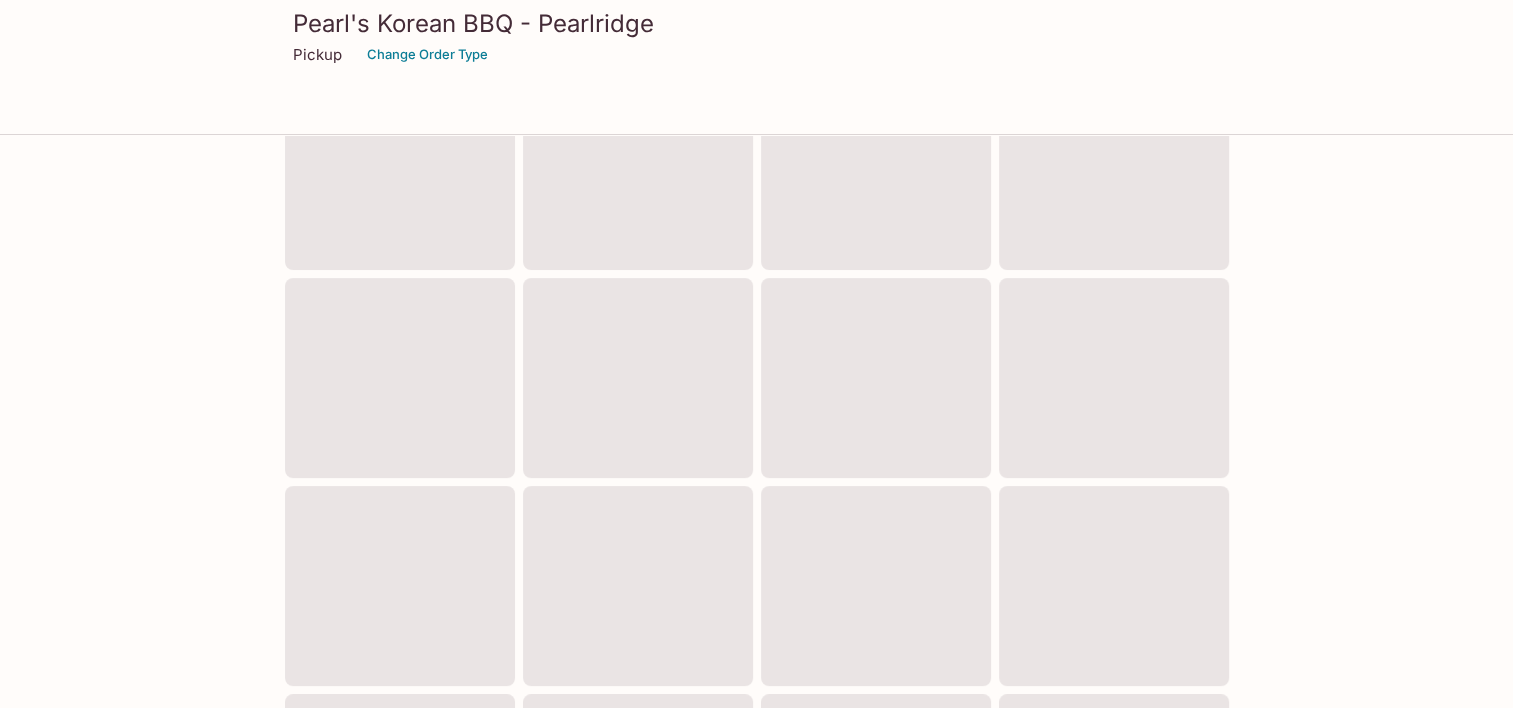 scroll, scrollTop: 0, scrollLeft: 0, axis: both 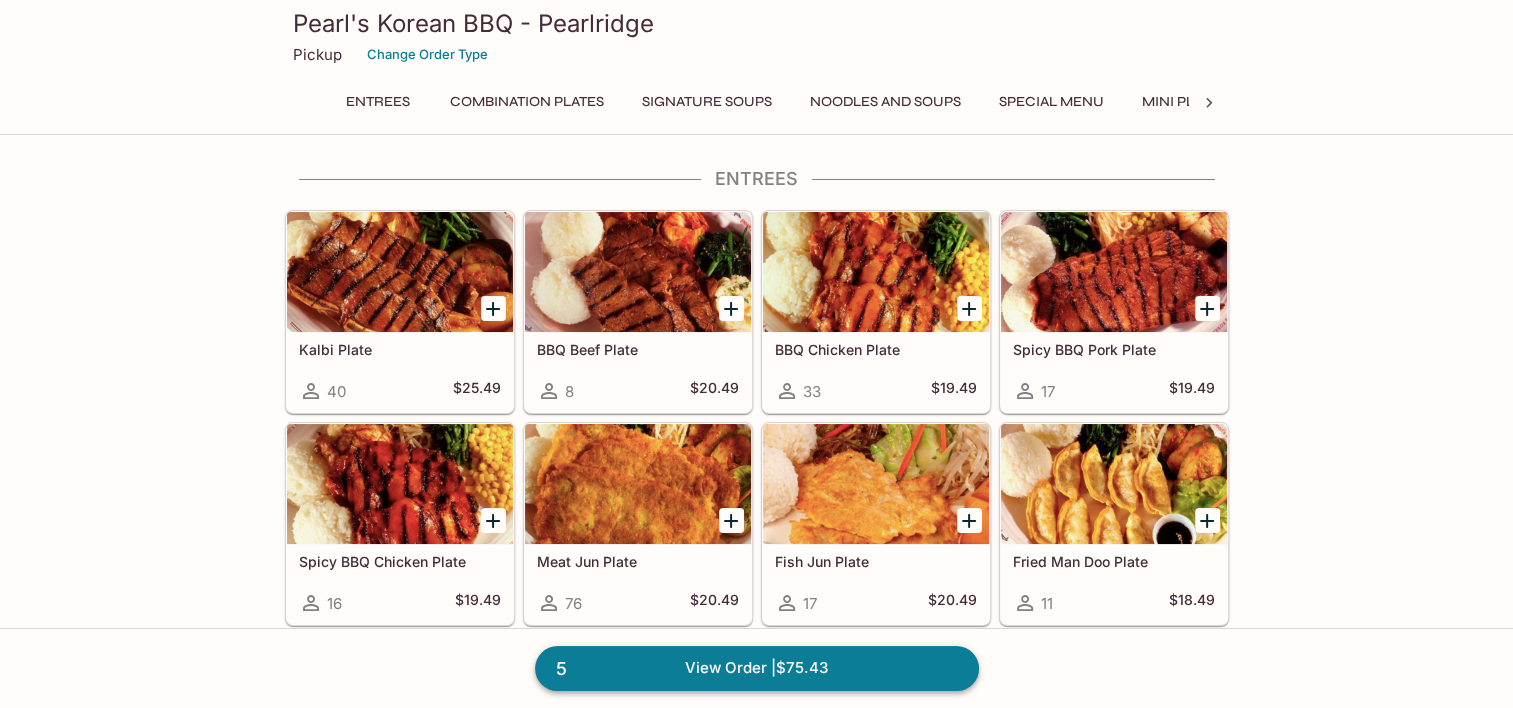 click on "View Order |  $75.43" at bounding box center (757, 668) 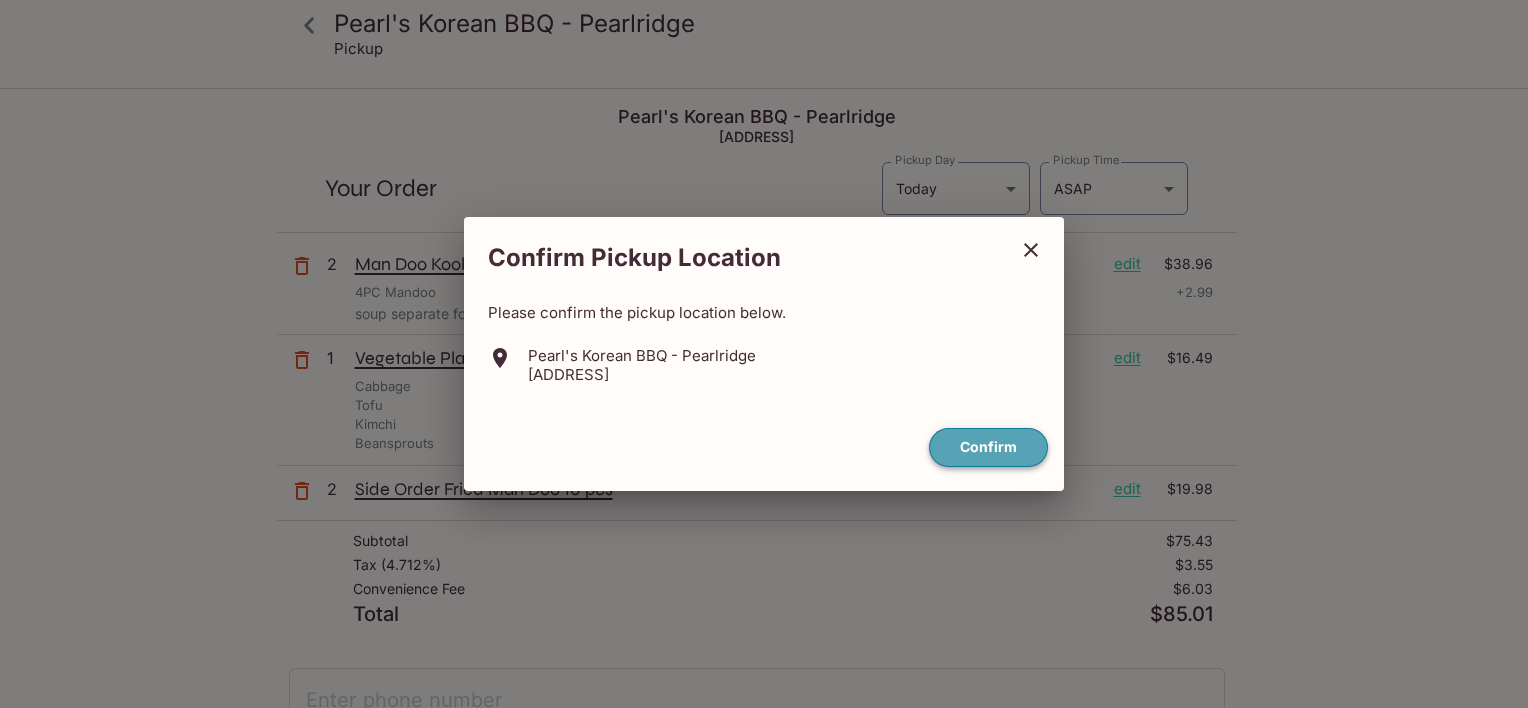 click on "Confirm" at bounding box center (988, 447) 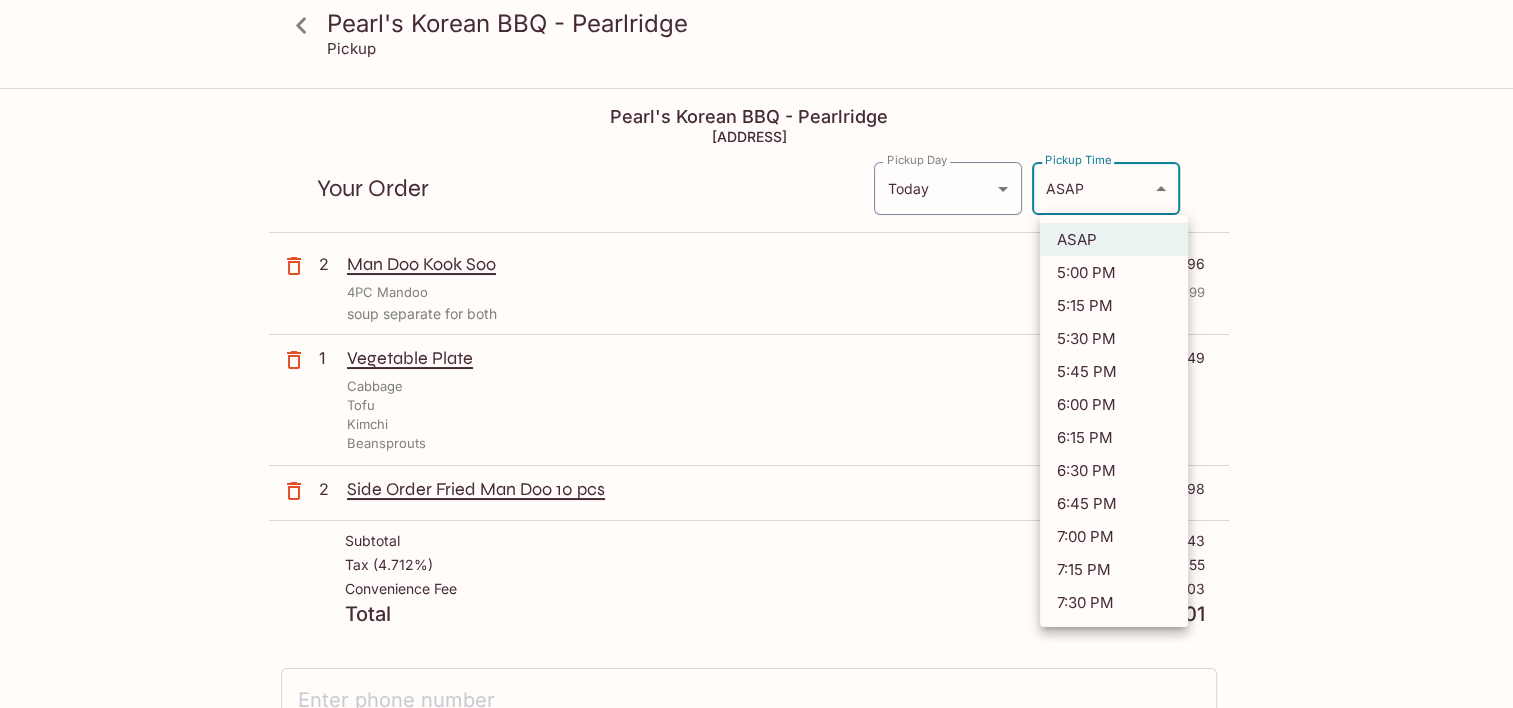 click on "Pearl's Korean BBQ - Pearlridge Pickup Pearl's Korean BBQ - Pearlridge 98-1005 Moanalua Rd, Aiea, HI 96701 Your Order Pickup Day Today Today Pickup Day Pickup Time ASAP ASAP Pickup Time 2 Man Doo Kook Soo edit $38.96 4PC Mandoo + 2.99 soup separate for both 1 Vegetable Plate  edit $16.49 Cabbage  Tofu Kimchi Beansprouts 2 Side Order Fried Man Doo 10 pcs edit $19.98 Subtotal $75.43 Tax ( 4.712% ) $3.55 Convenience Fee $6.03 Total $85.01 I agree to receive SMS notifications regarding my order x Pay with Credit Card Pearl's Korean BBQ - Pearlridge | Powered by Beluga ASAP 5:00 PM 5:15 PM 5:30 PM 5:45 PM 6:00 PM 6:15 PM 6:30 PM 6:45 PM 7:00 PM 7:15 PM 7:30 PM" at bounding box center (756, 444) 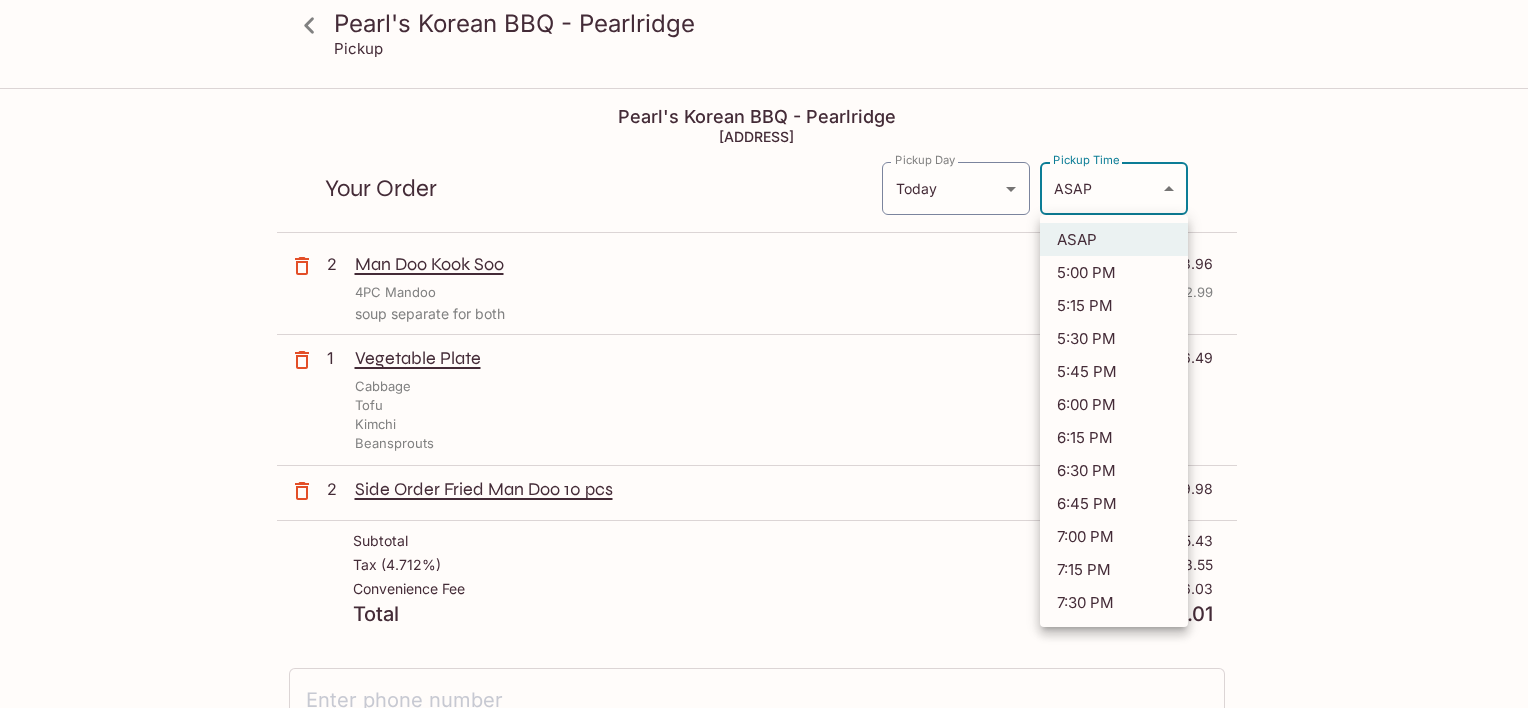 click on "6:00 PM" at bounding box center (1114, 404) 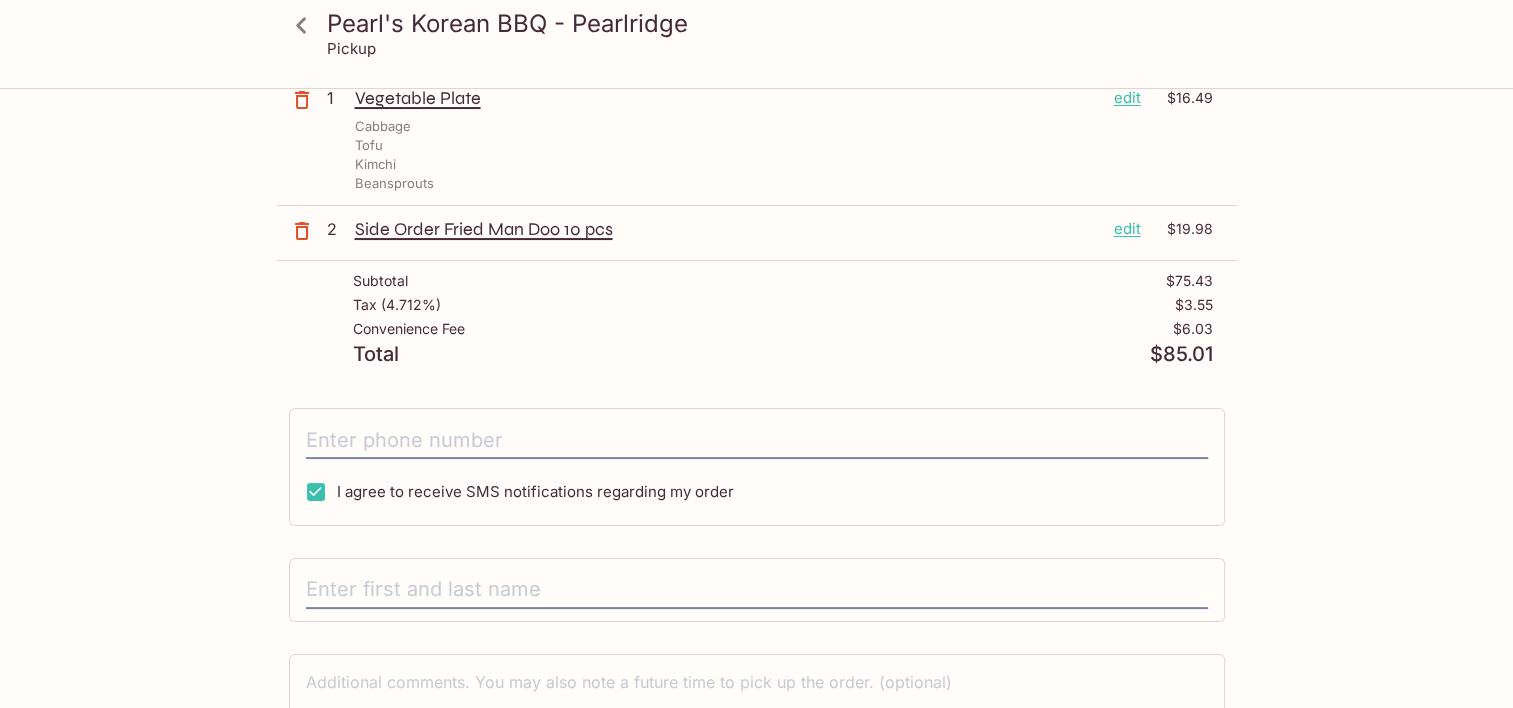 scroll, scrollTop: 262, scrollLeft: 0, axis: vertical 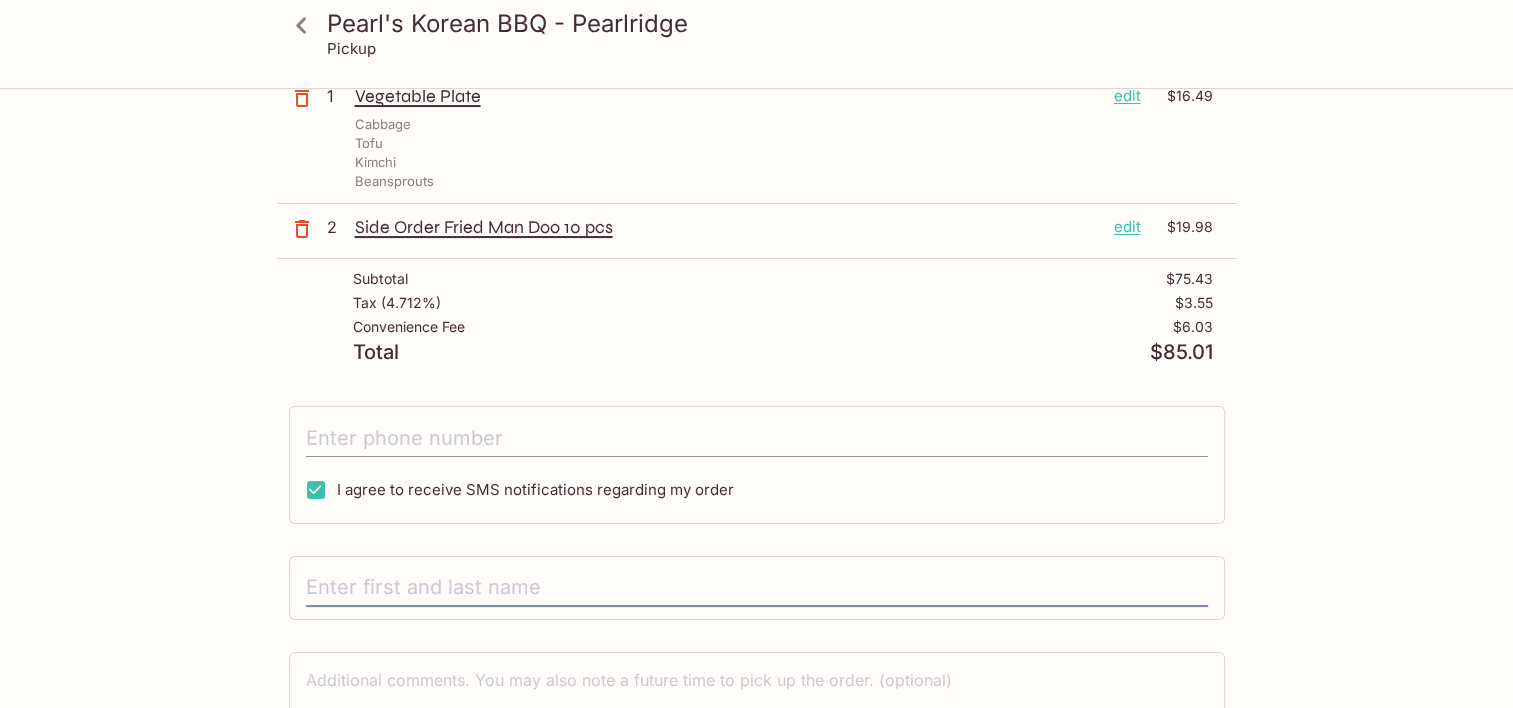 click at bounding box center (757, 438) 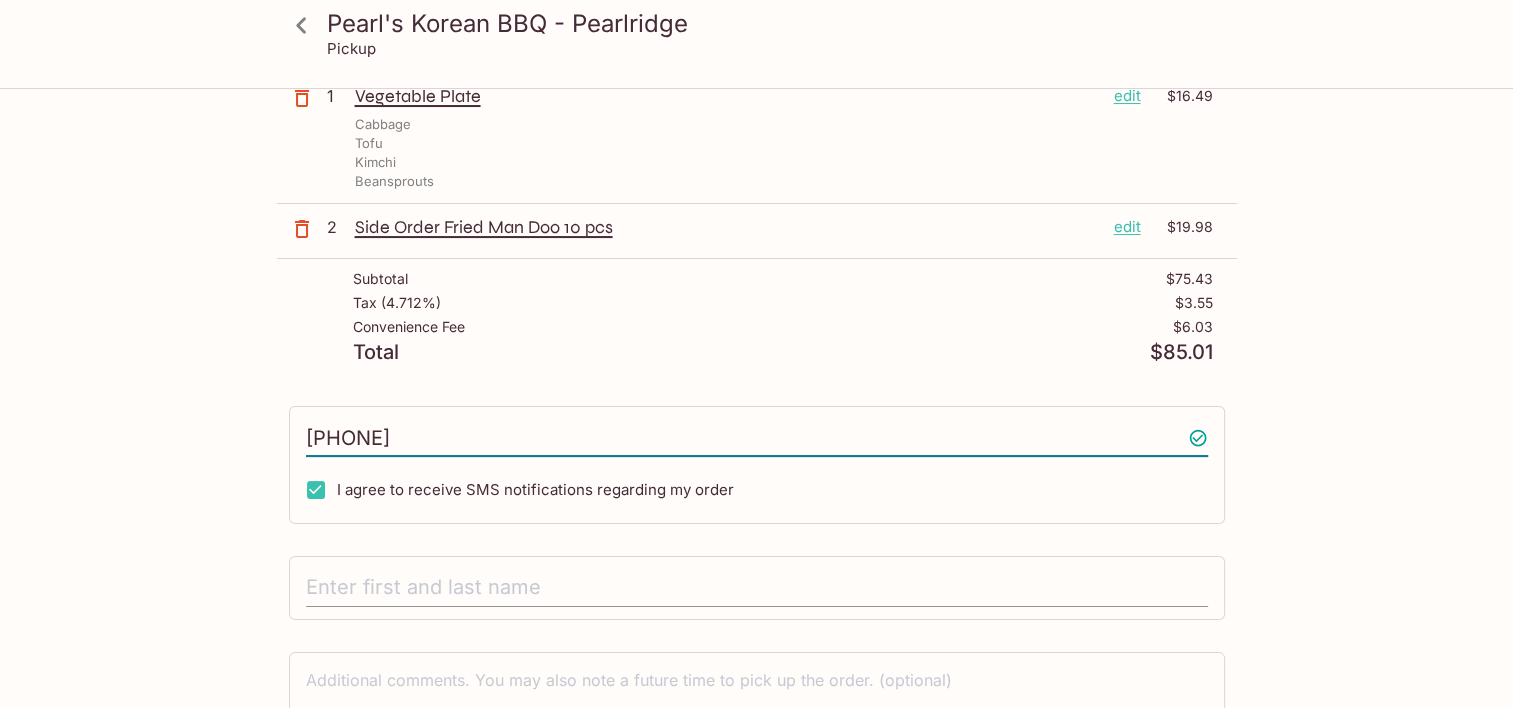 type on "[PHONE]" 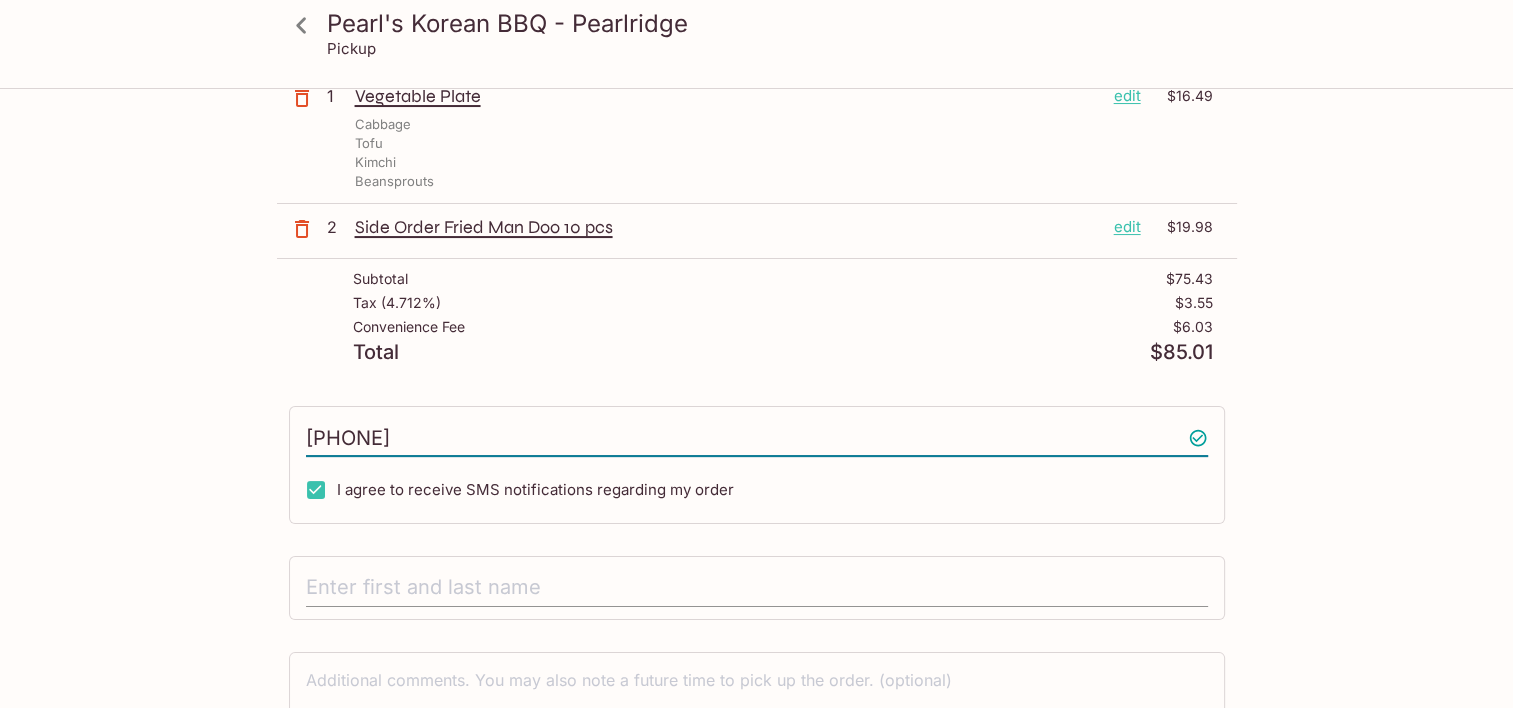 click at bounding box center (757, 588) 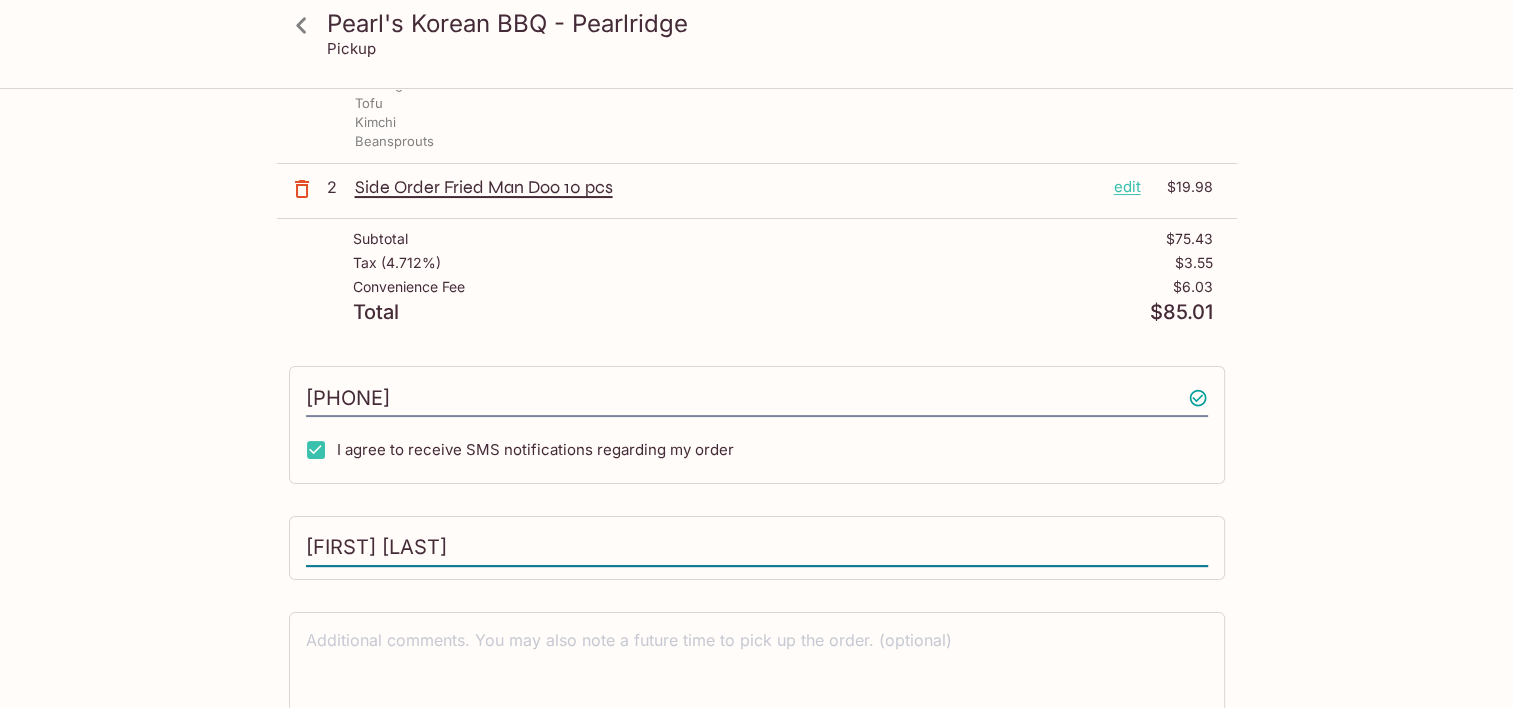 scroll, scrollTop: 388, scrollLeft: 0, axis: vertical 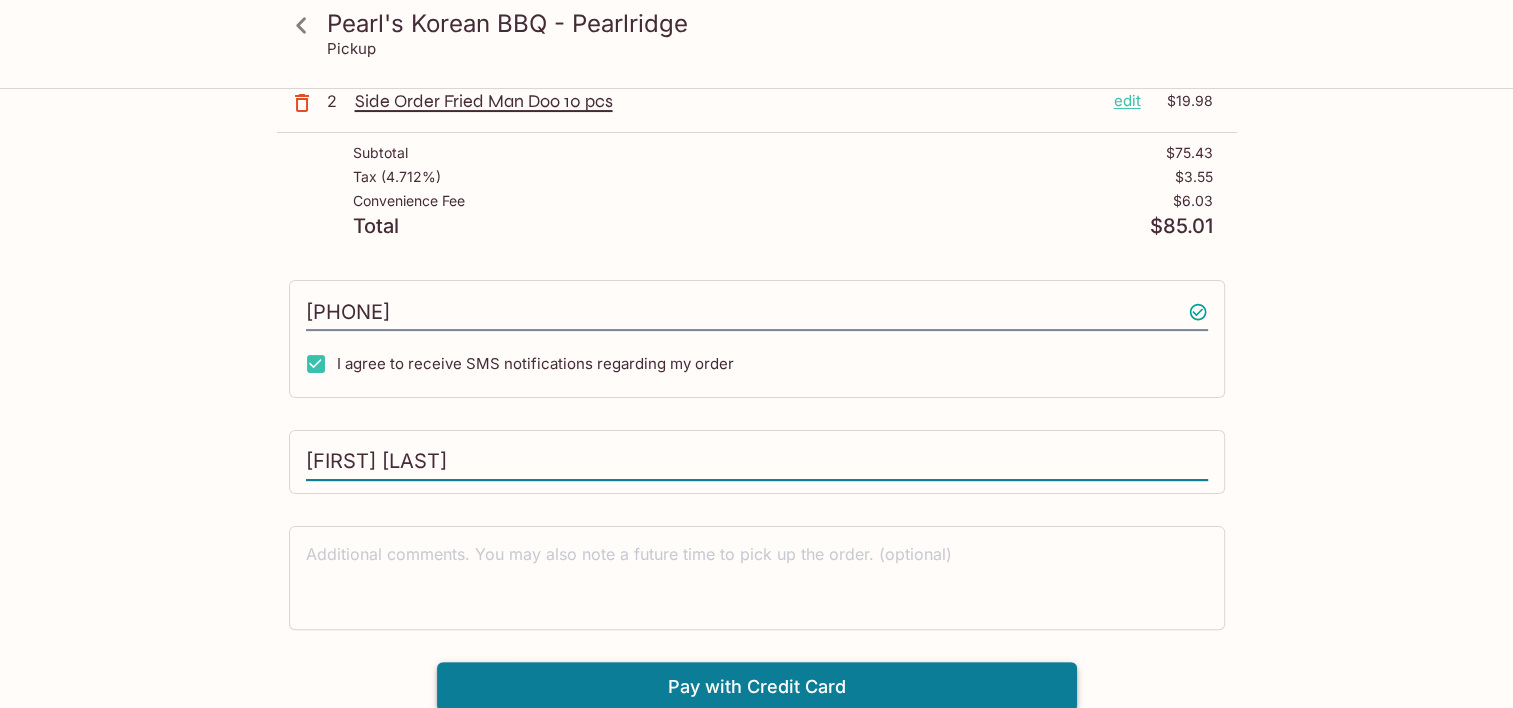 click on "Pay with Credit Card" at bounding box center [757, 687] 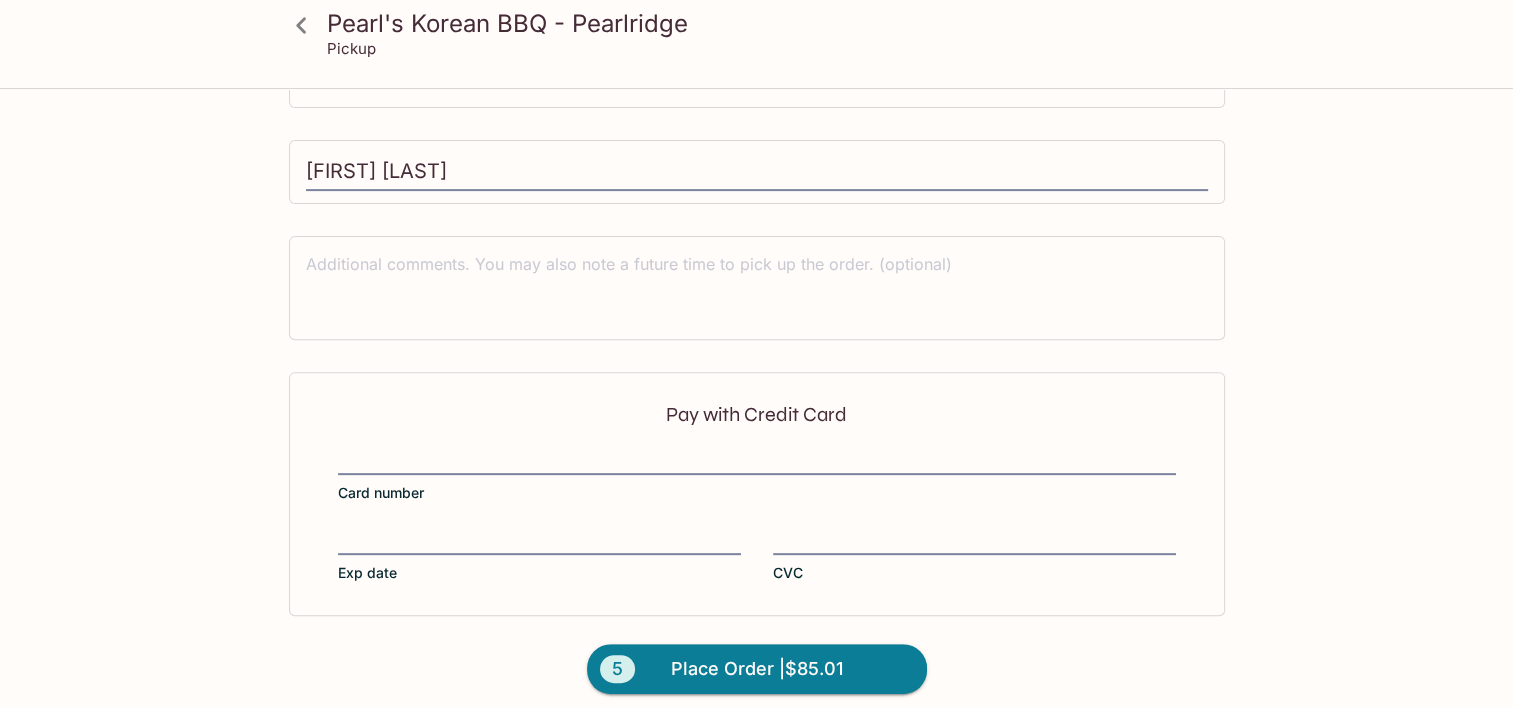 scroll, scrollTop: 687, scrollLeft: 0, axis: vertical 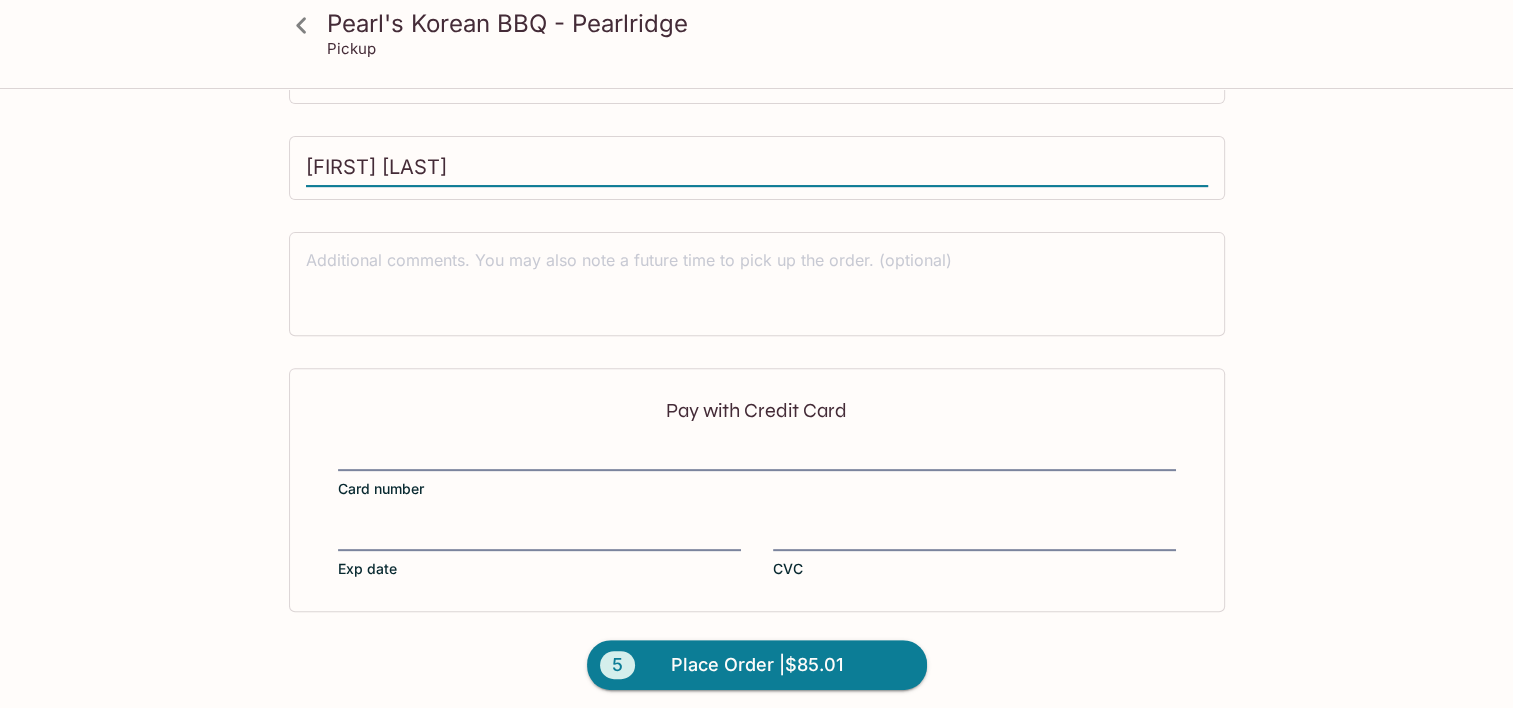 drag, startPoint x: 465, startPoint y: 168, endPoint x: -4, endPoint y: 208, distance: 470.70267 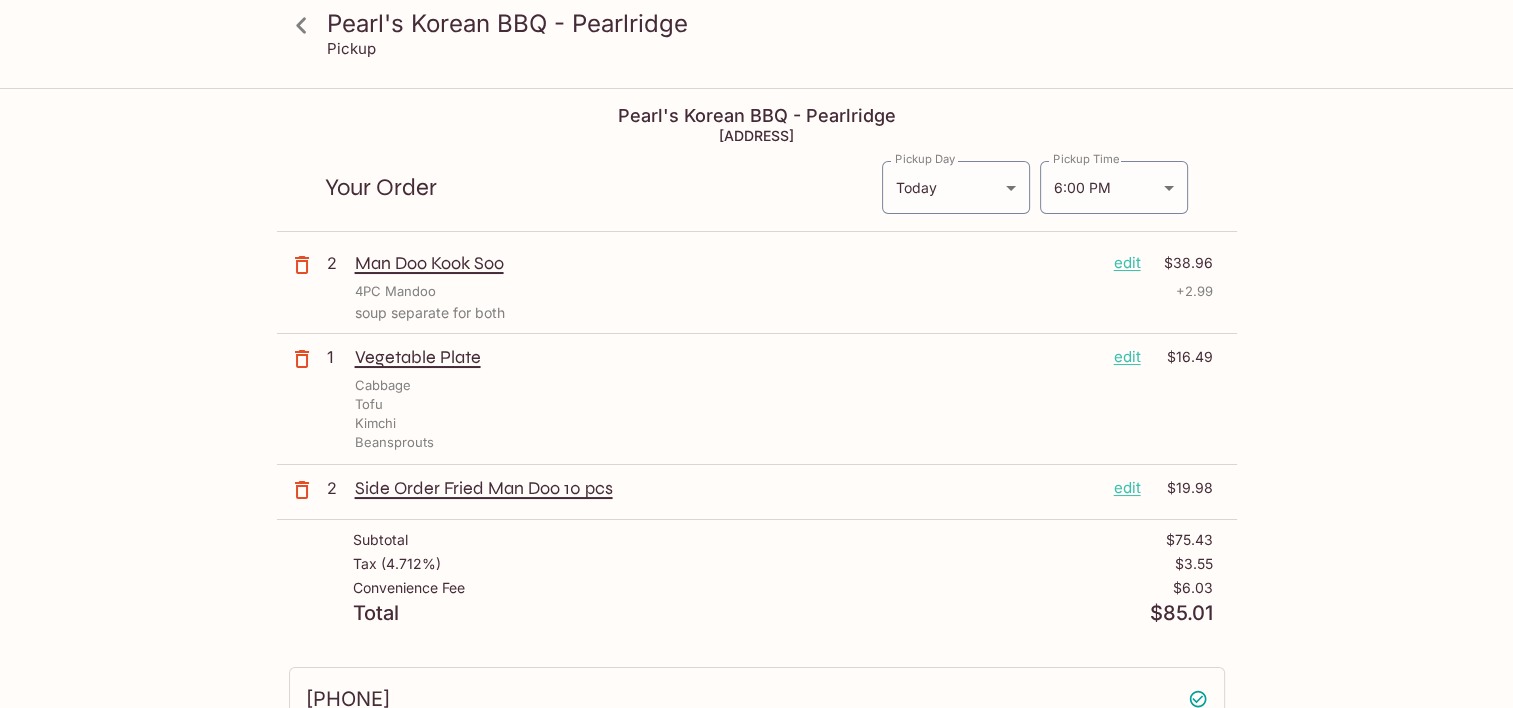 scroll, scrollTop: 0, scrollLeft: 0, axis: both 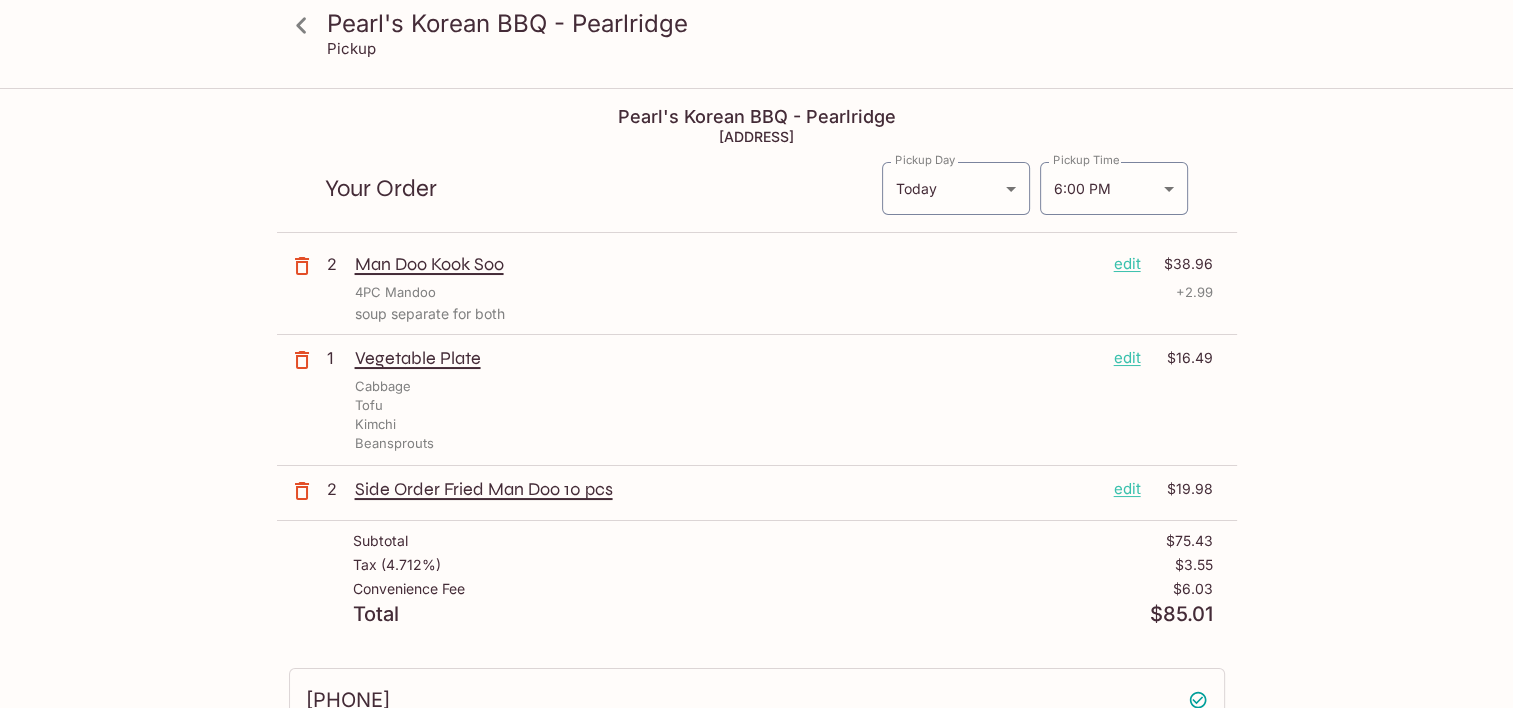 click on "edit" at bounding box center [1127, 264] 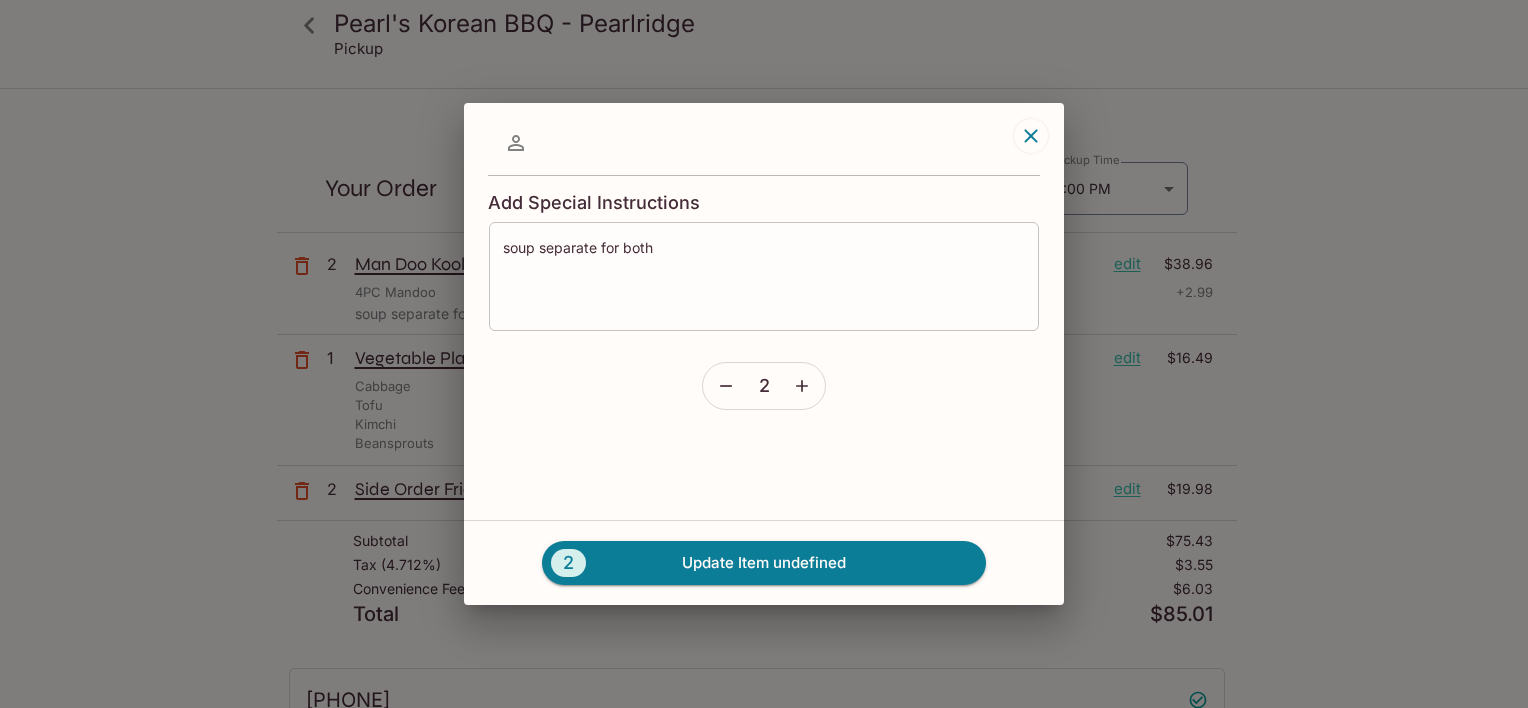 type on "[FIRST] [LAST]" 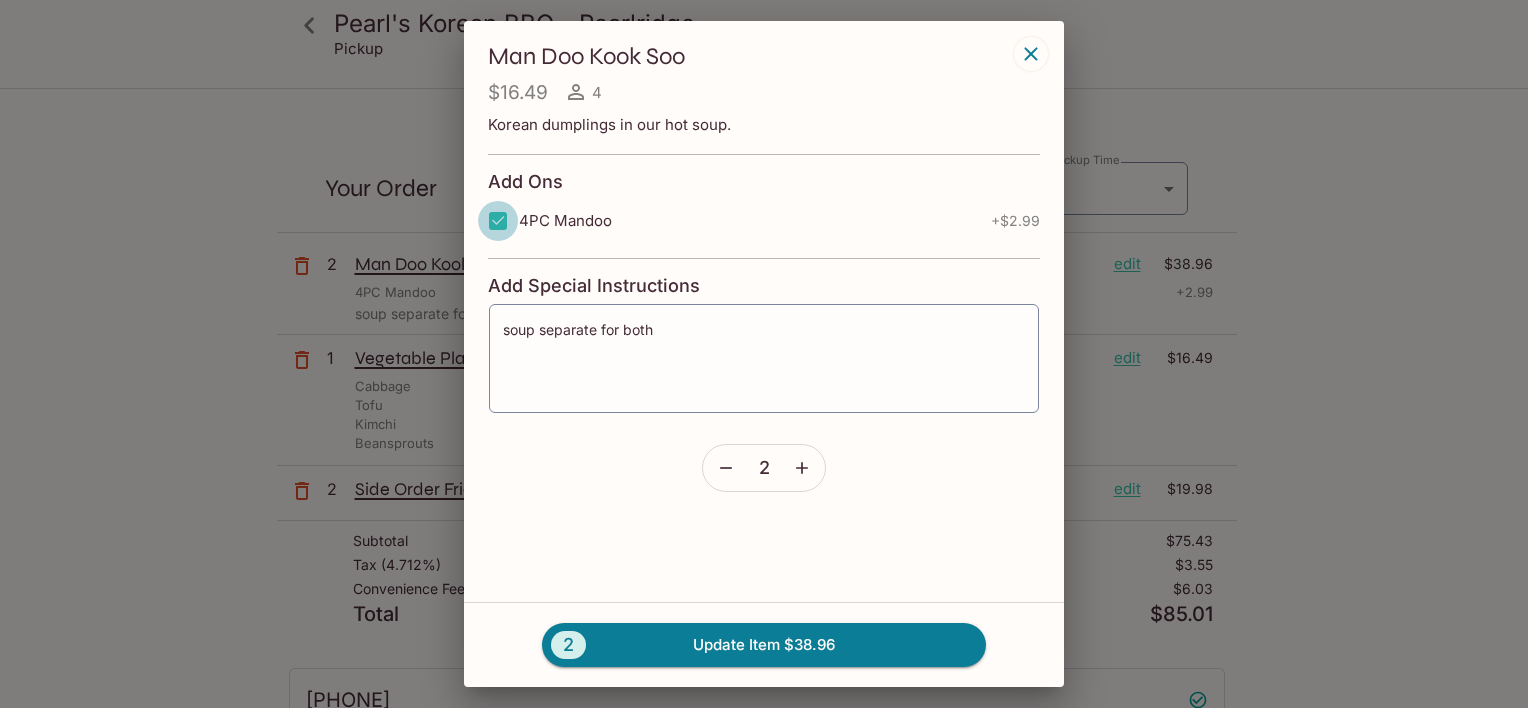 click on "4PC Mandoo" at bounding box center [498, 221] 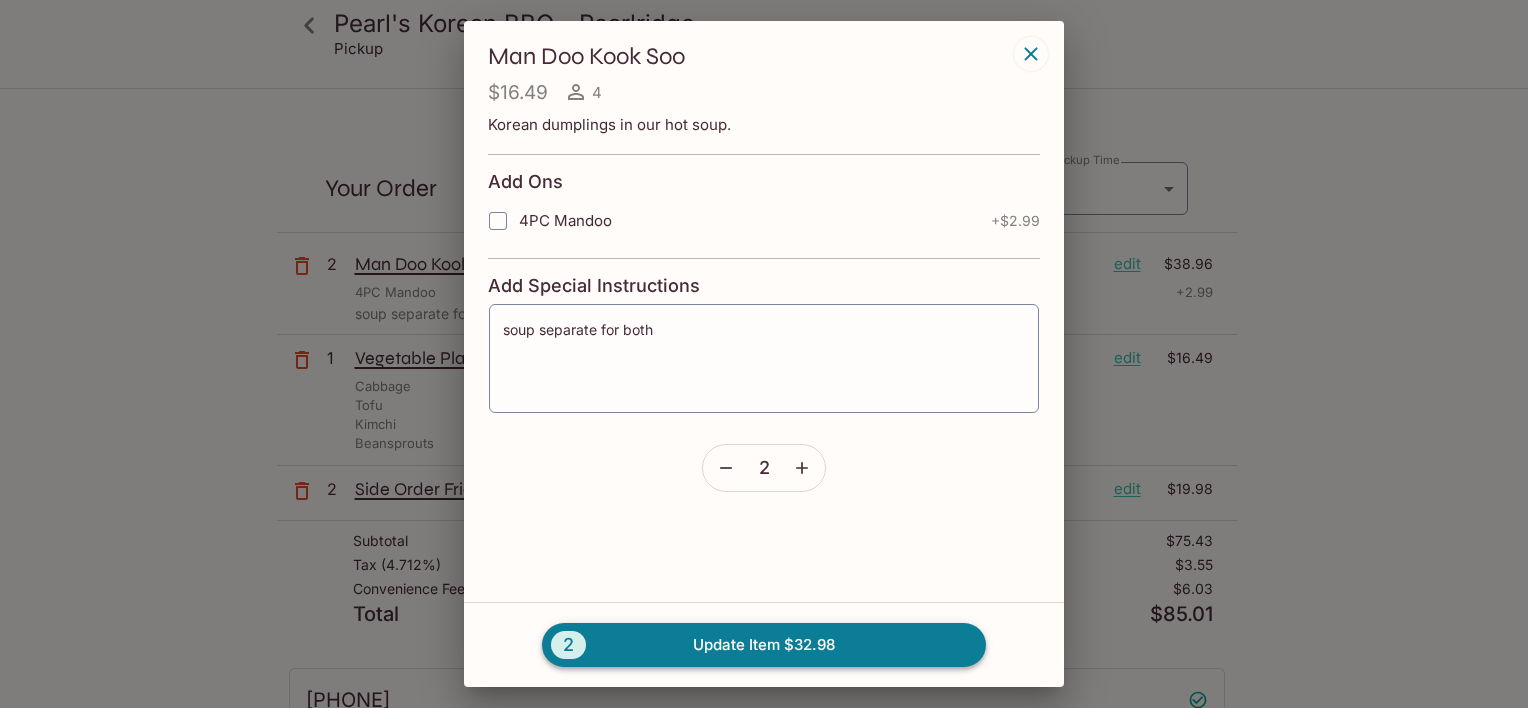 click on "2 Update Item $32.98" at bounding box center [764, 645] 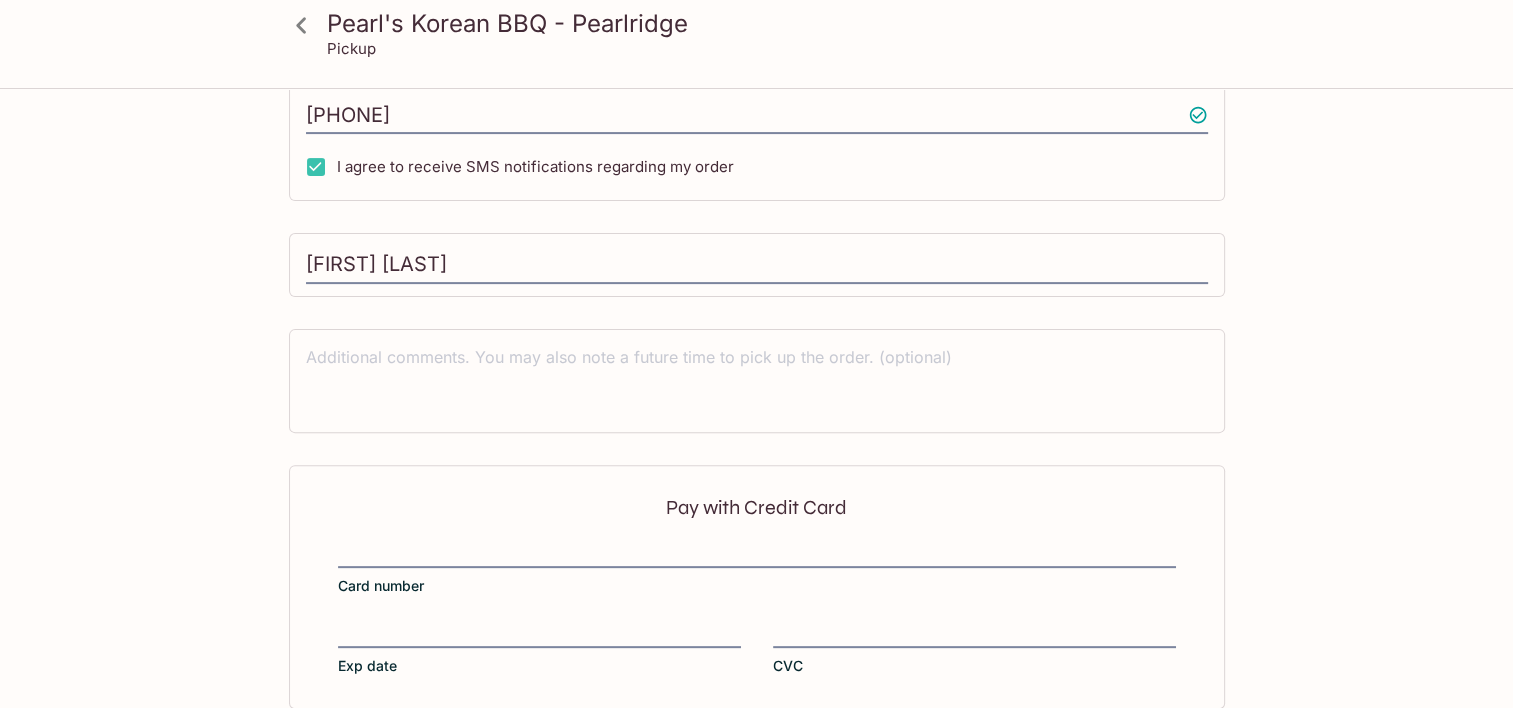 scroll, scrollTop: 576, scrollLeft: 0, axis: vertical 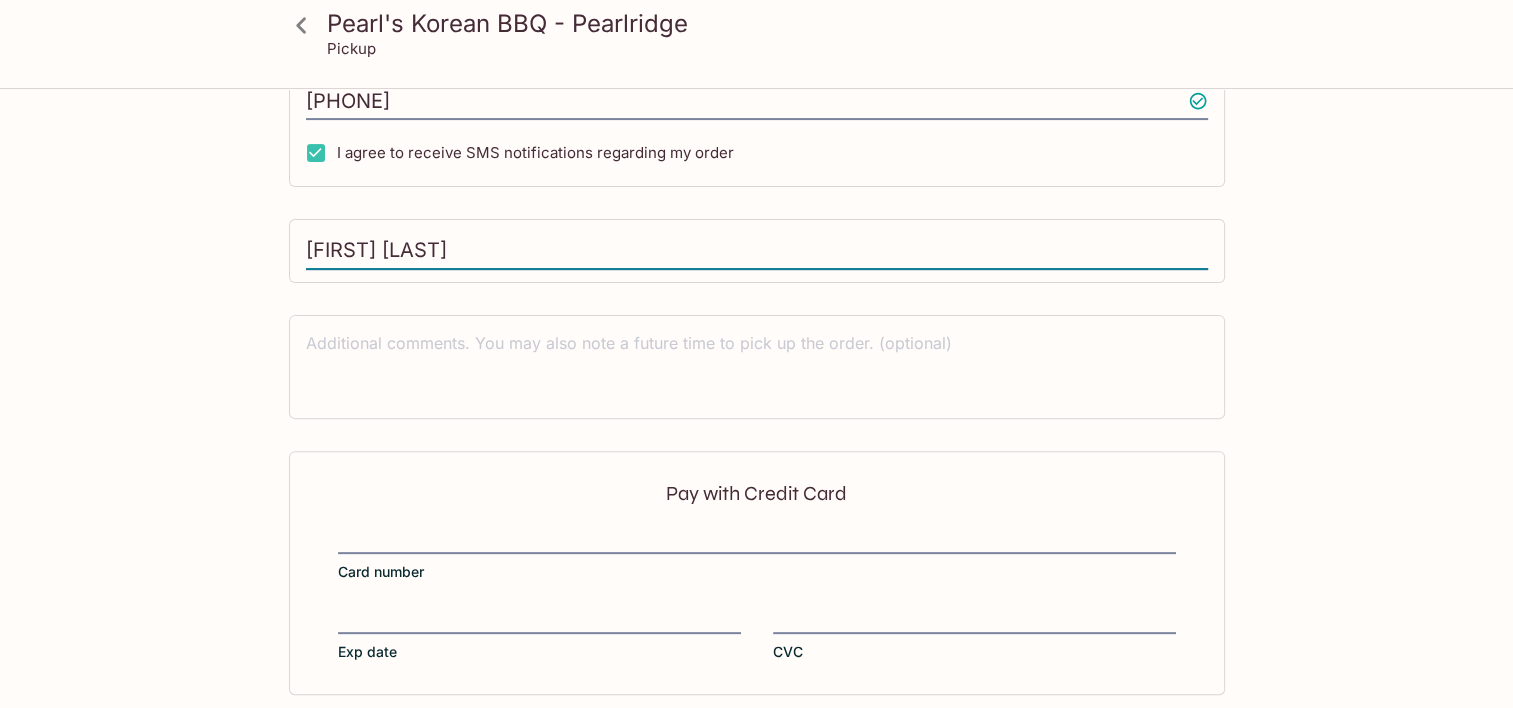 drag, startPoint x: 500, startPoint y: 262, endPoint x: 124, endPoint y: 313, distance: 379.44302 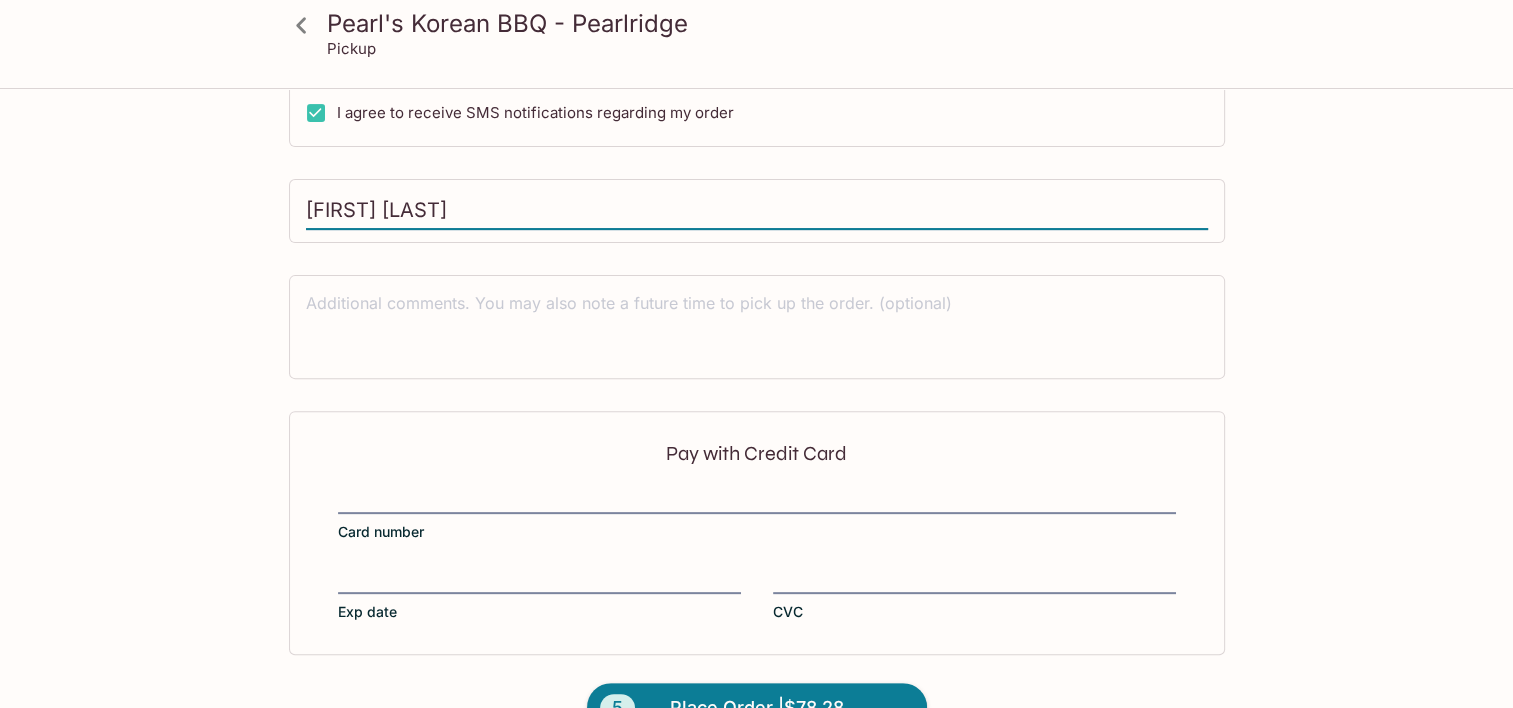 scroll, scrollTop: 664, scrollLeft: 0, axis: vertical 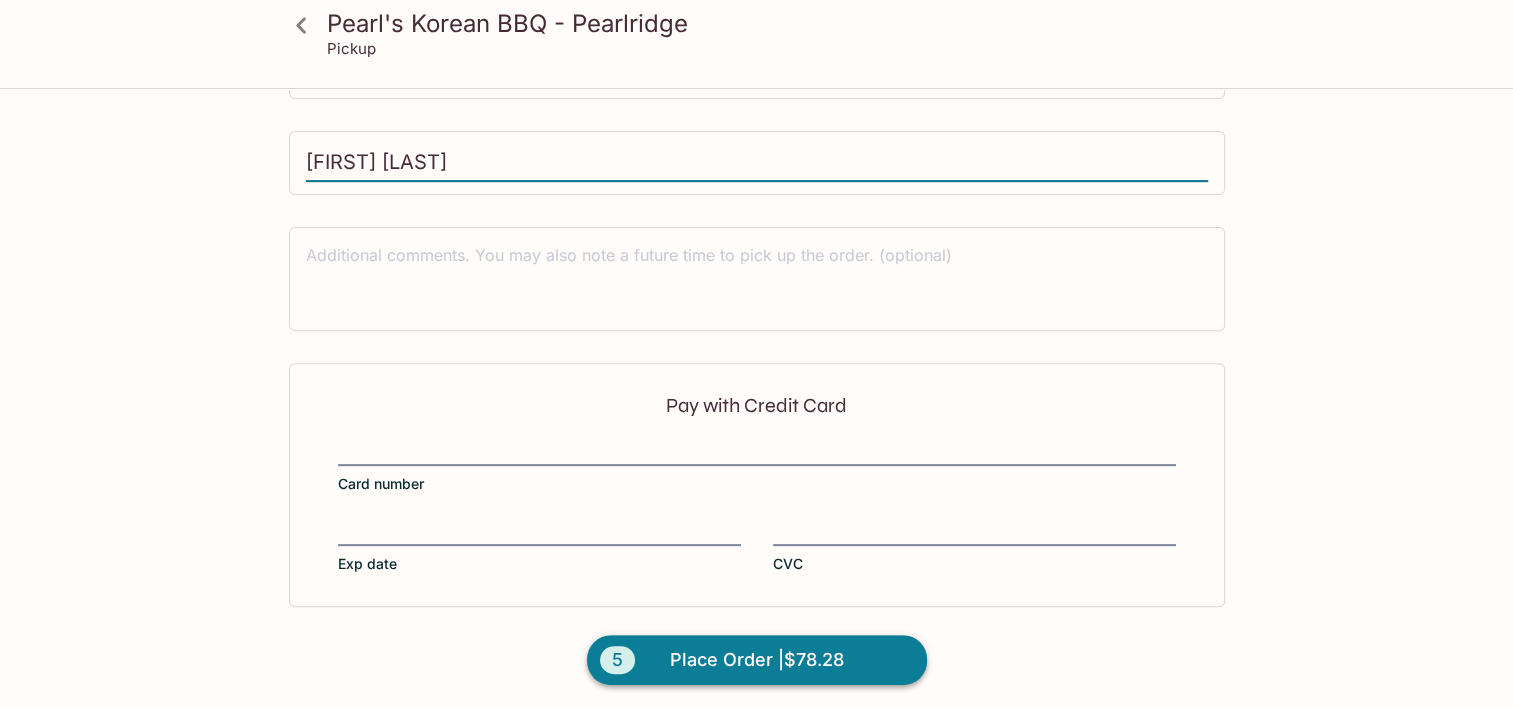 type on "[FIRST] [LAST]" 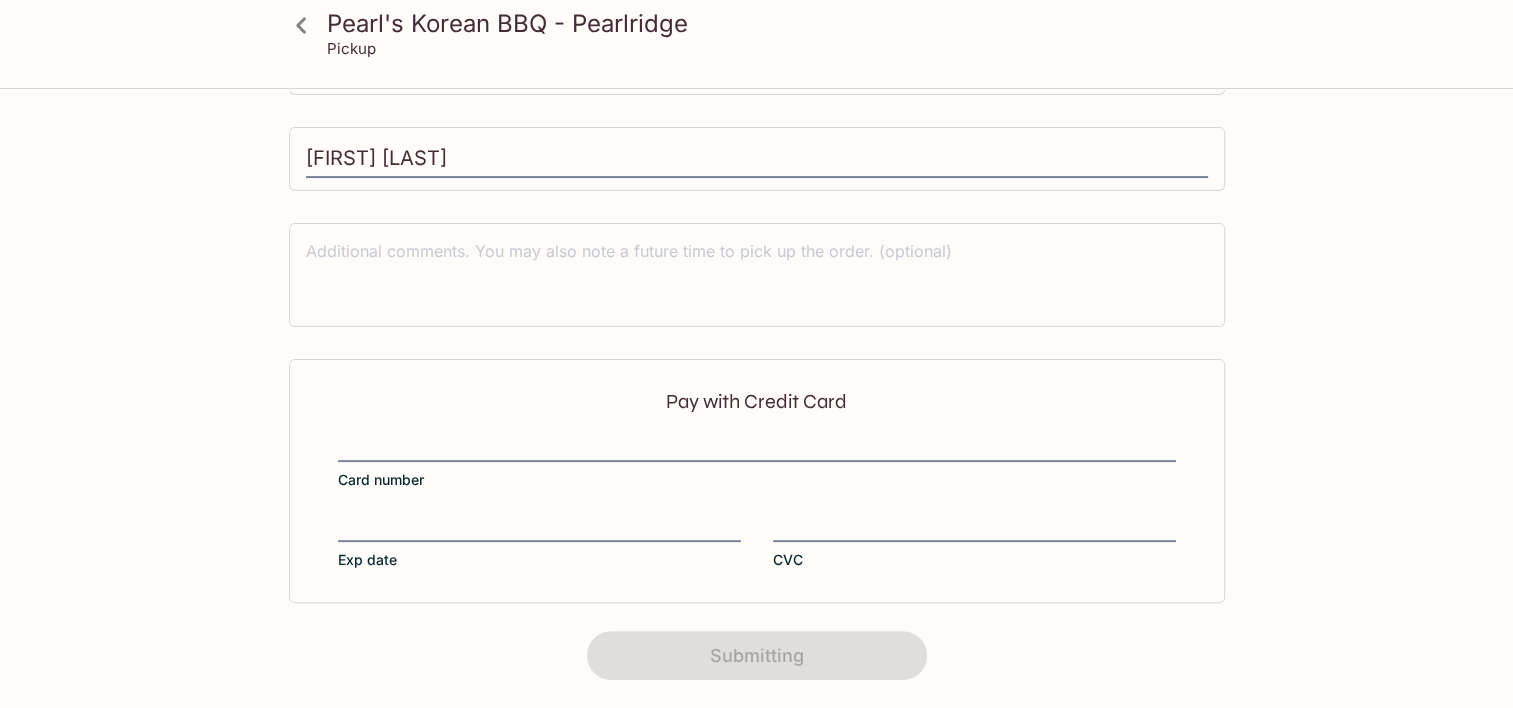 scroll, scrollTop: 0, scrollLeft: 0, axis: both 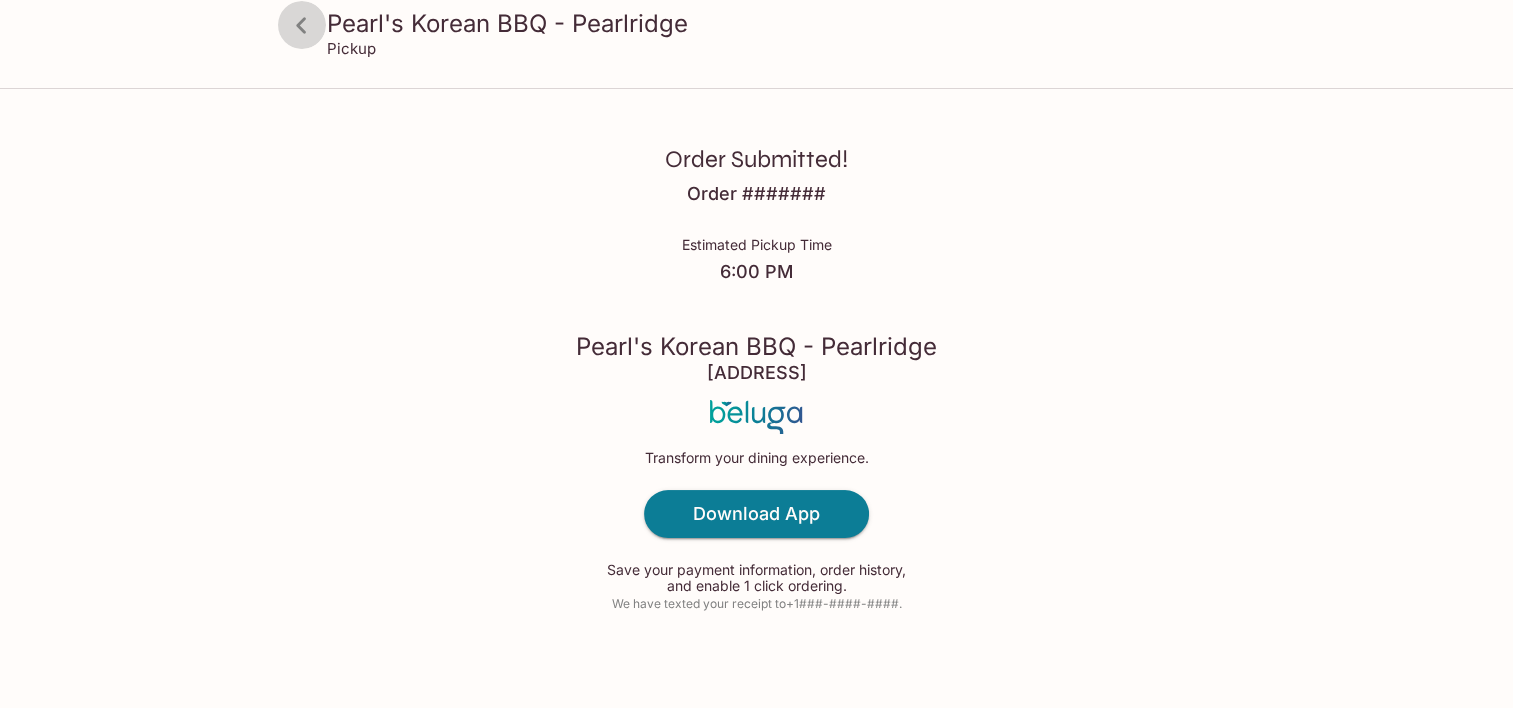 click 